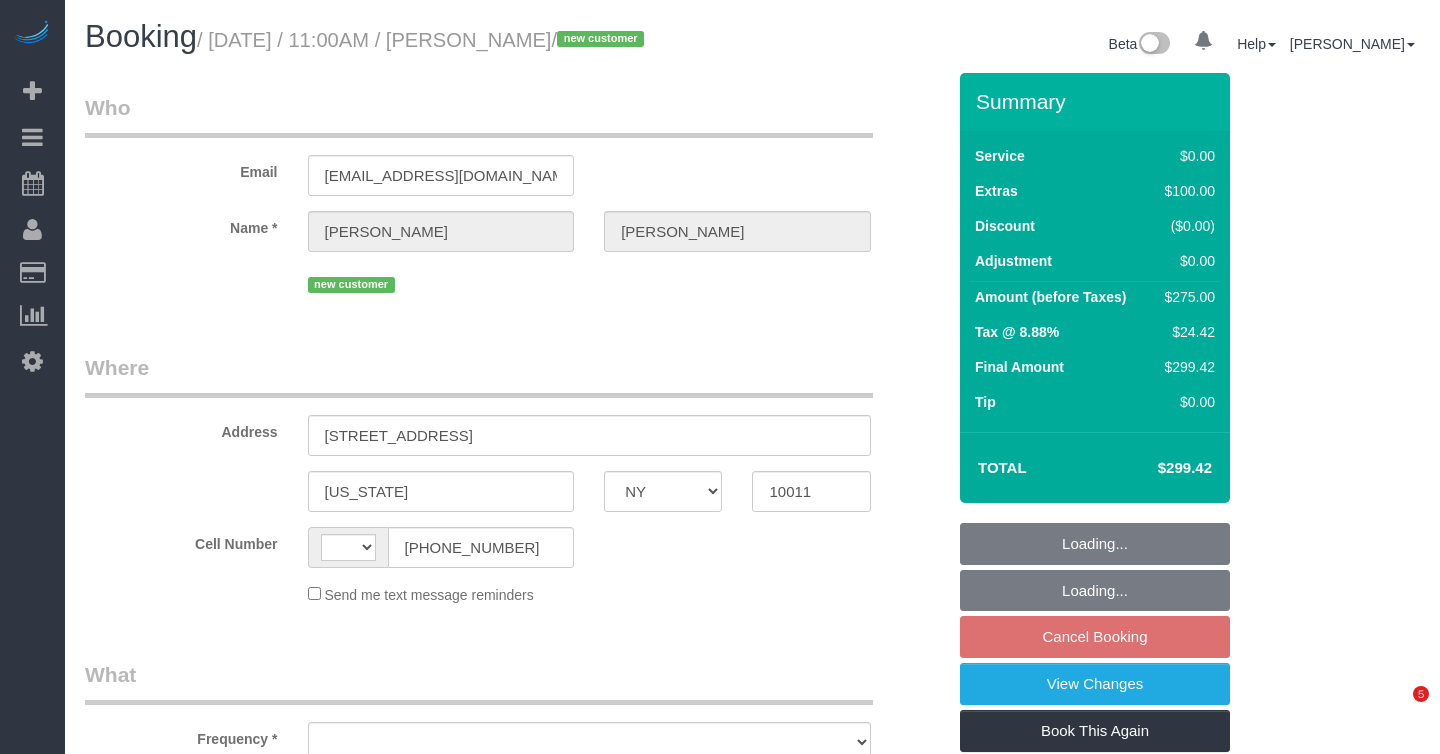 select on "NY" 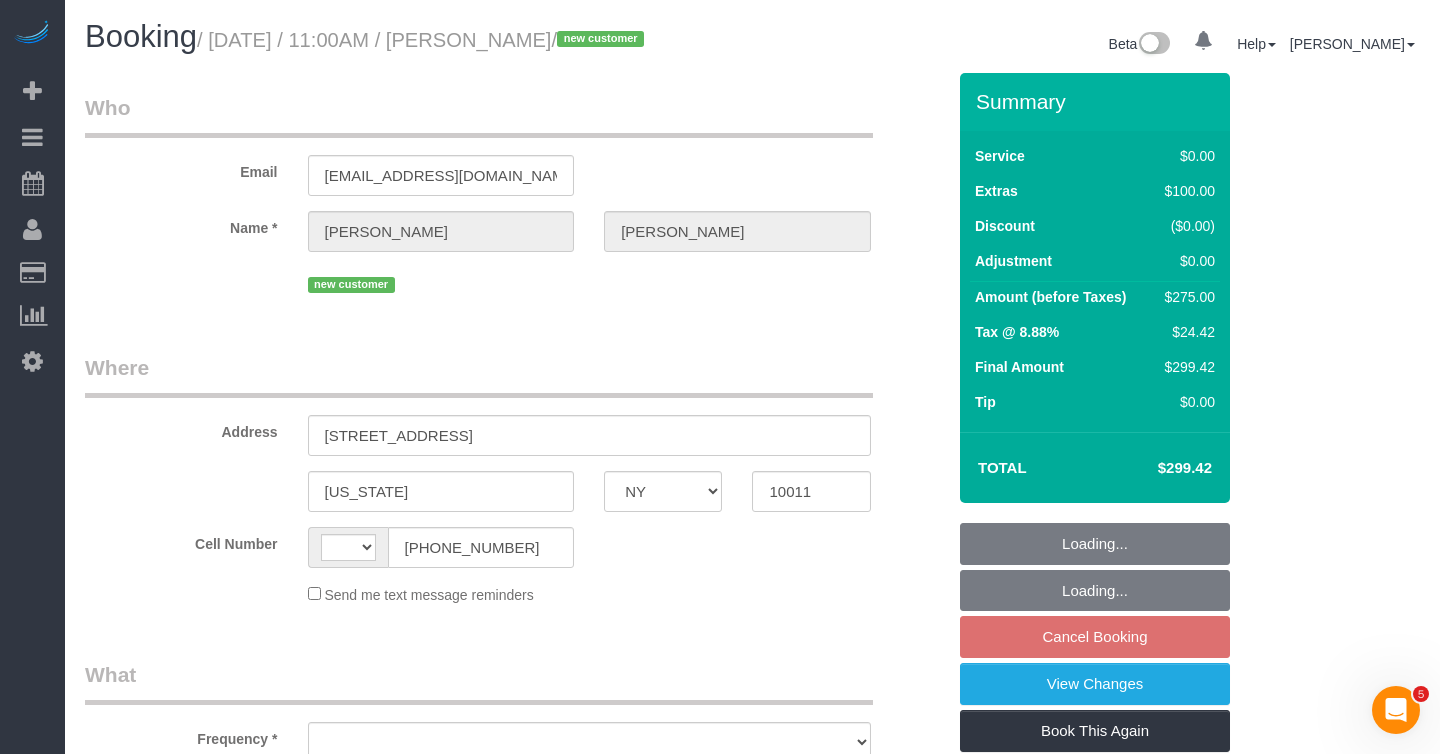 scroll, scrollTop: 0, scrollLeft: 0, axis: both 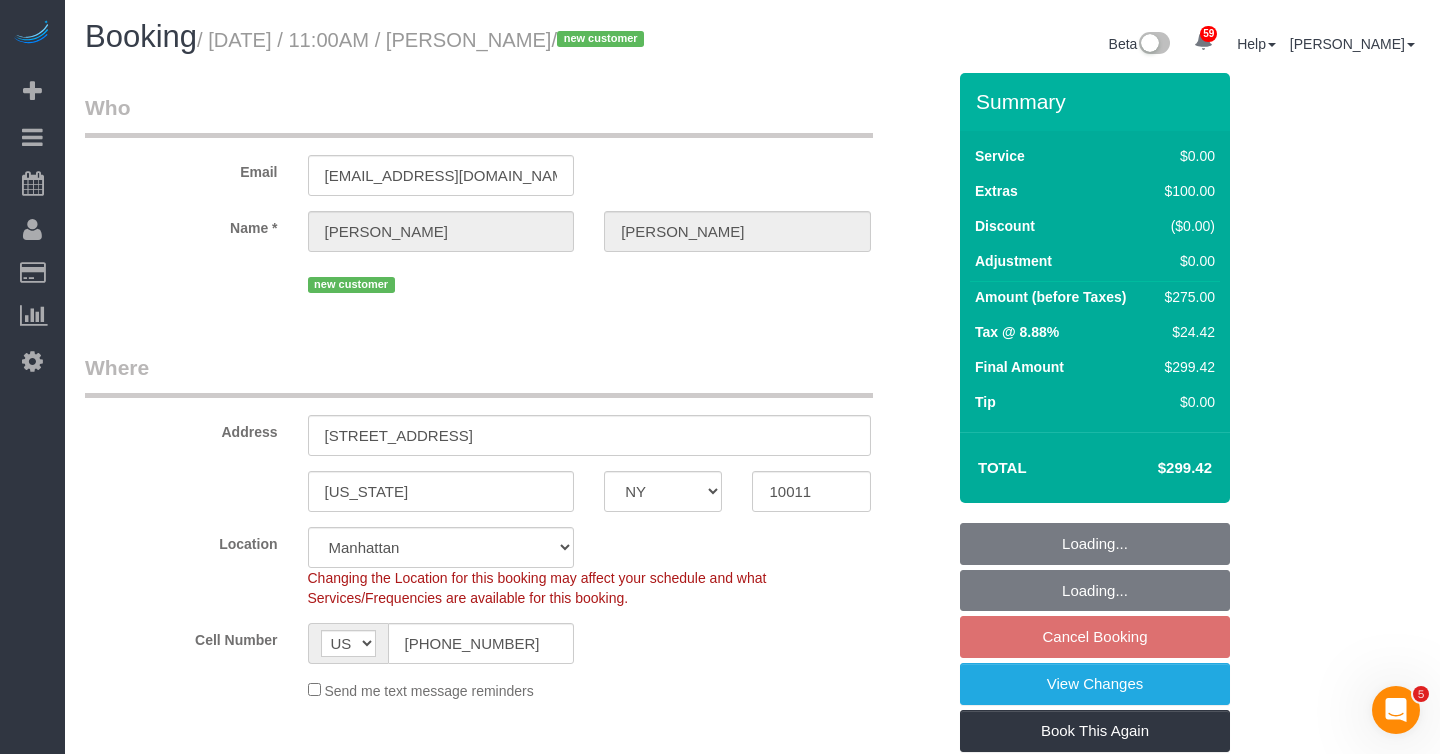 select on "object:1068" 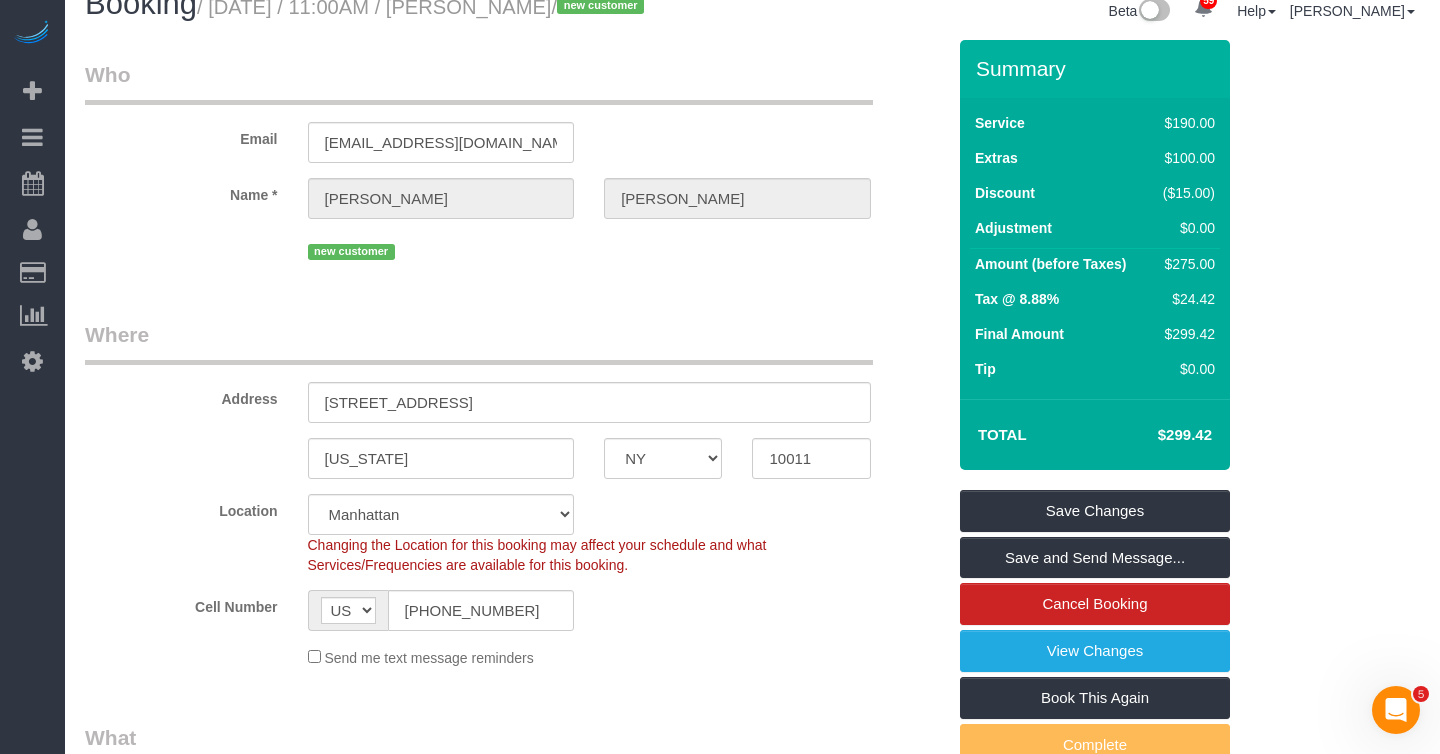 scroll, scrollTop: 0, scrollLeft: 0, axis: both 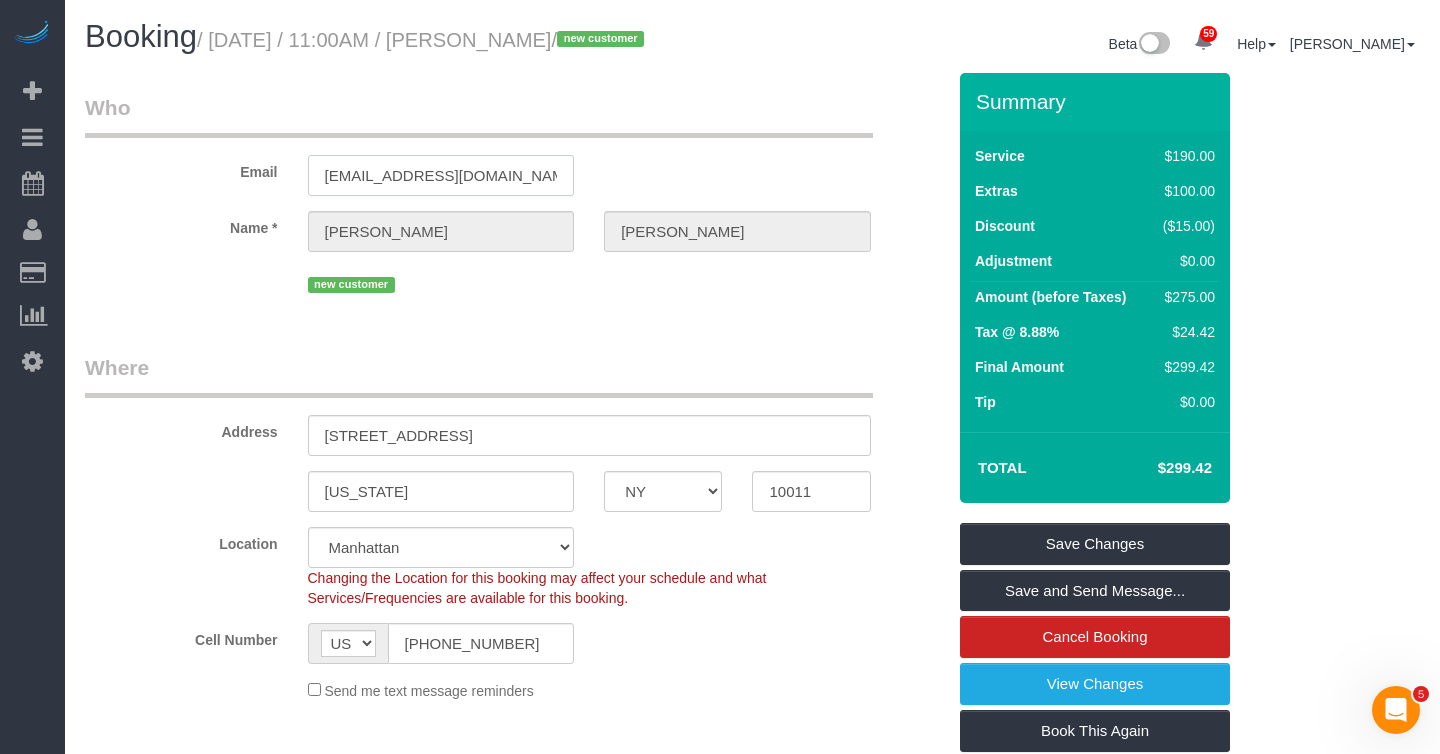 click on "[EMAIL_ADDRESS][DOMAIN_NAME]" at bounding box center [441, 175] 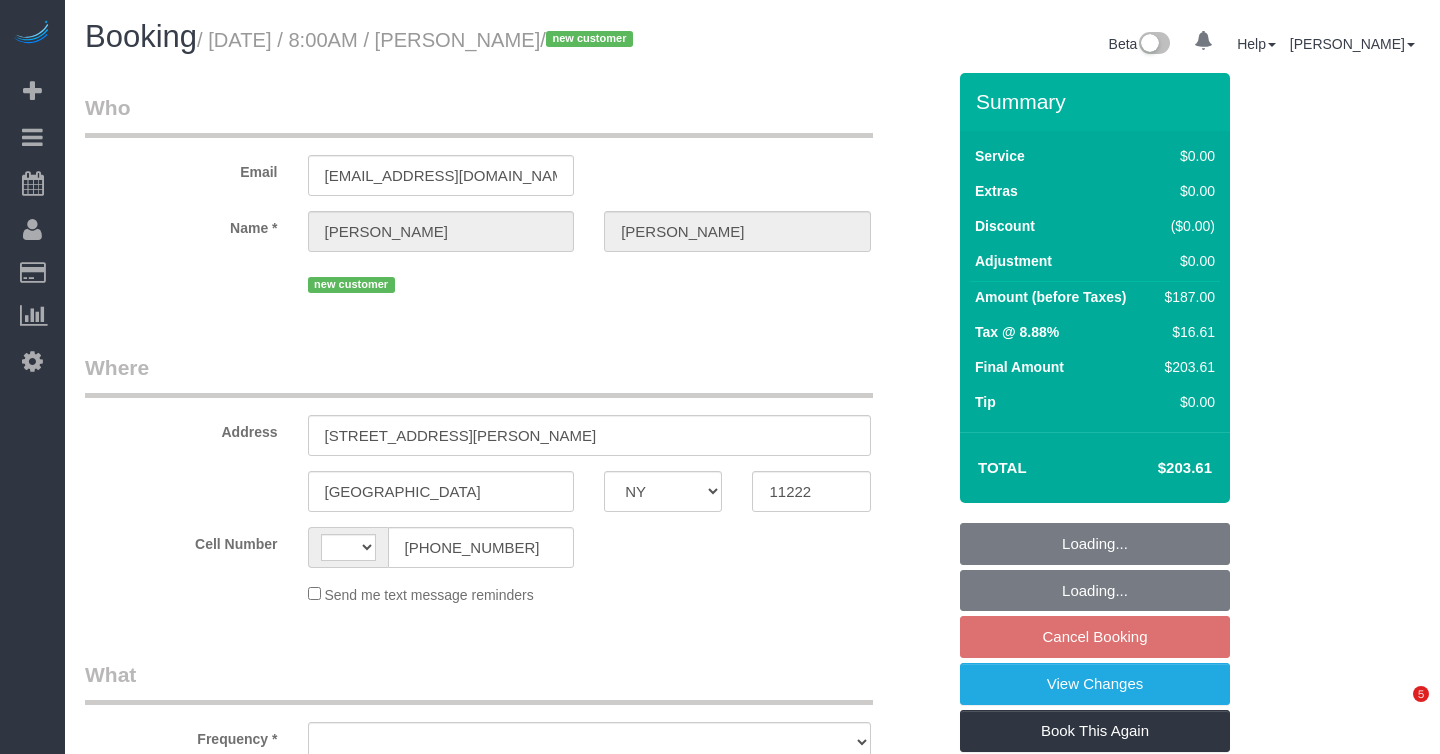 select on "NY" 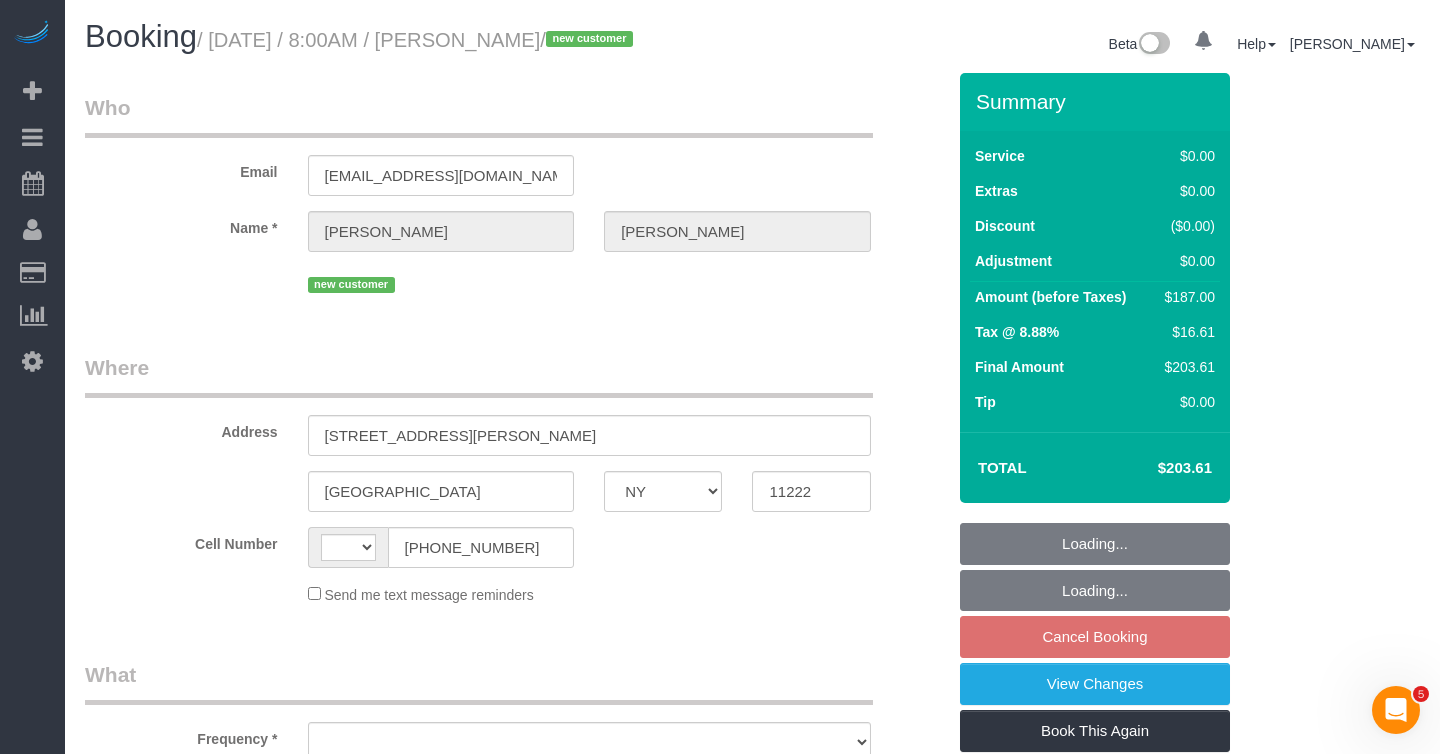 scroll, scrollTop: 0, scrollLeft: 0, axis: both 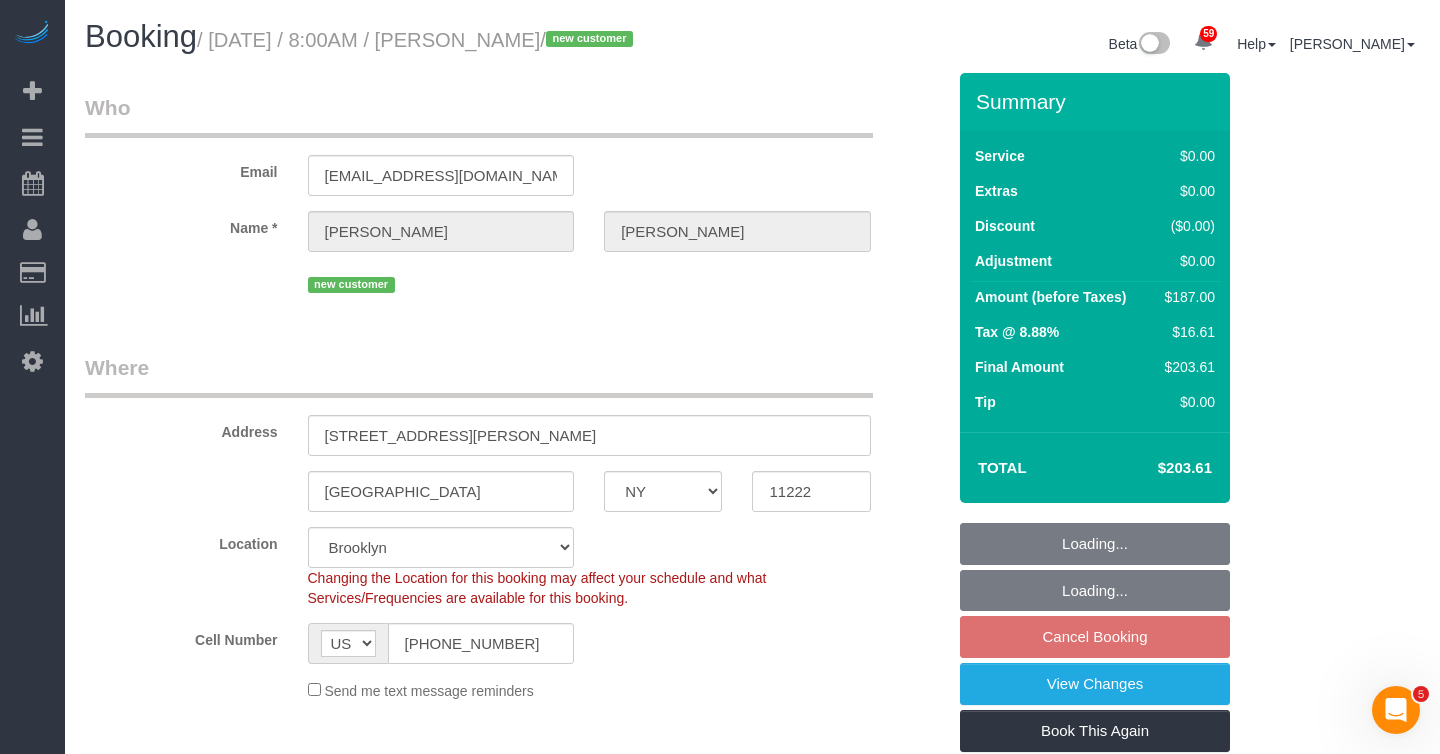select on "object:811" 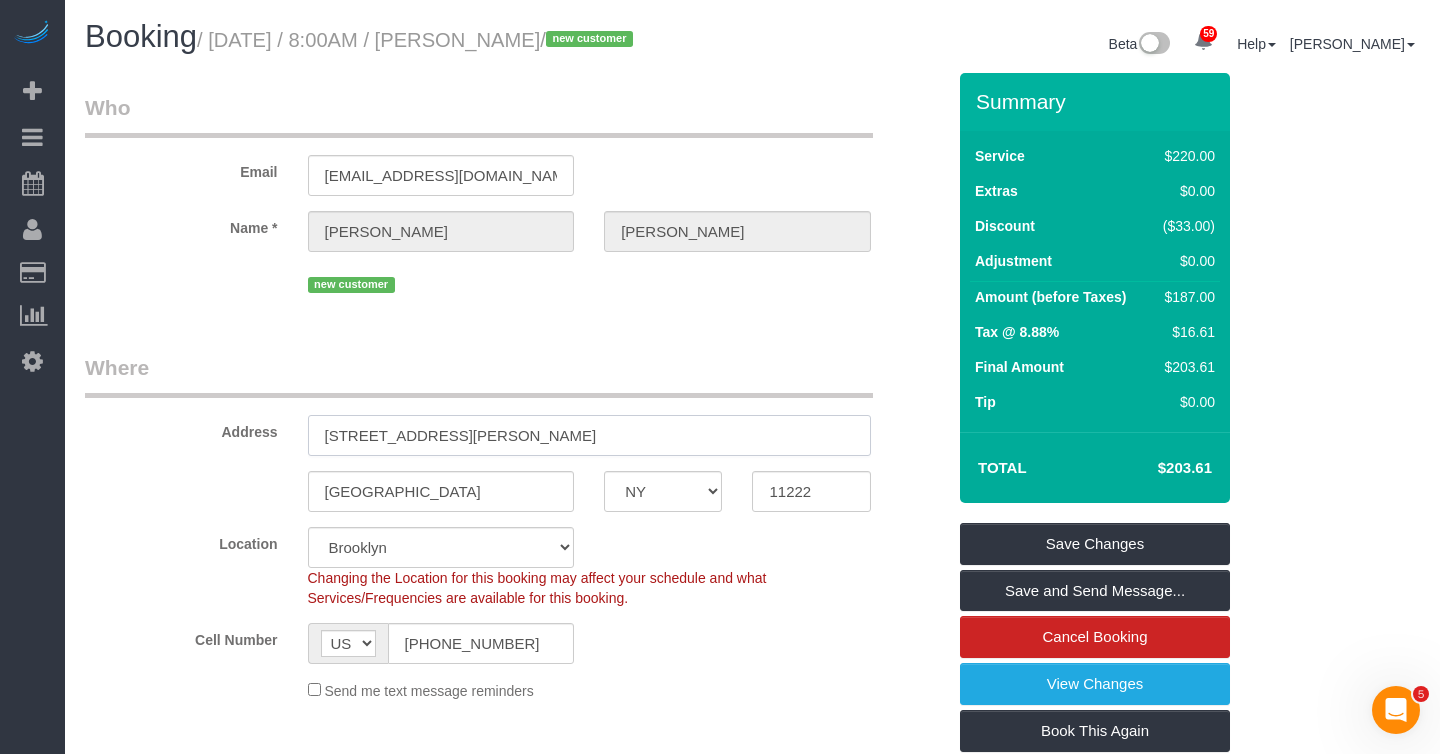 click on "97 Russell St, 1L" at bounding box center (589, 435) 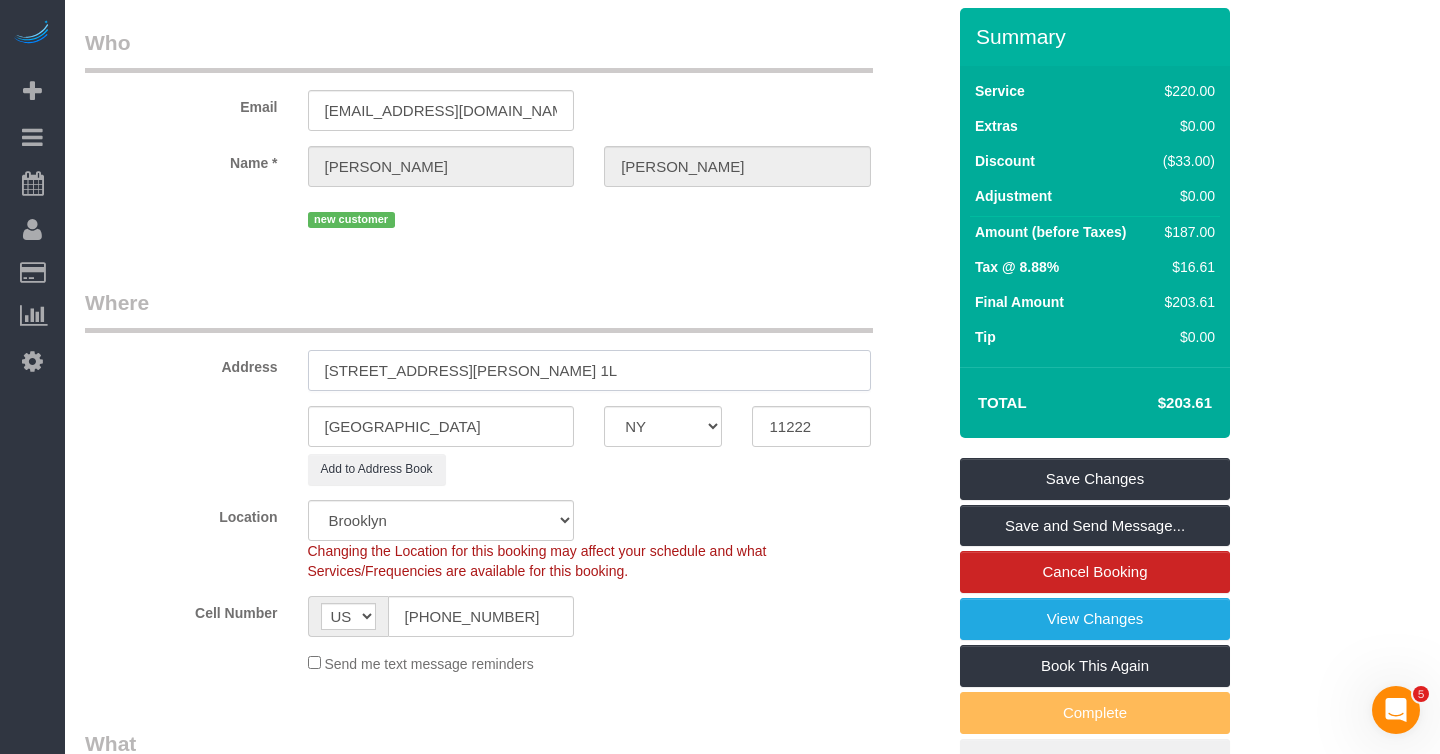 scroll, scrollTop: 71, scrollLeft: 0, axis: vertical 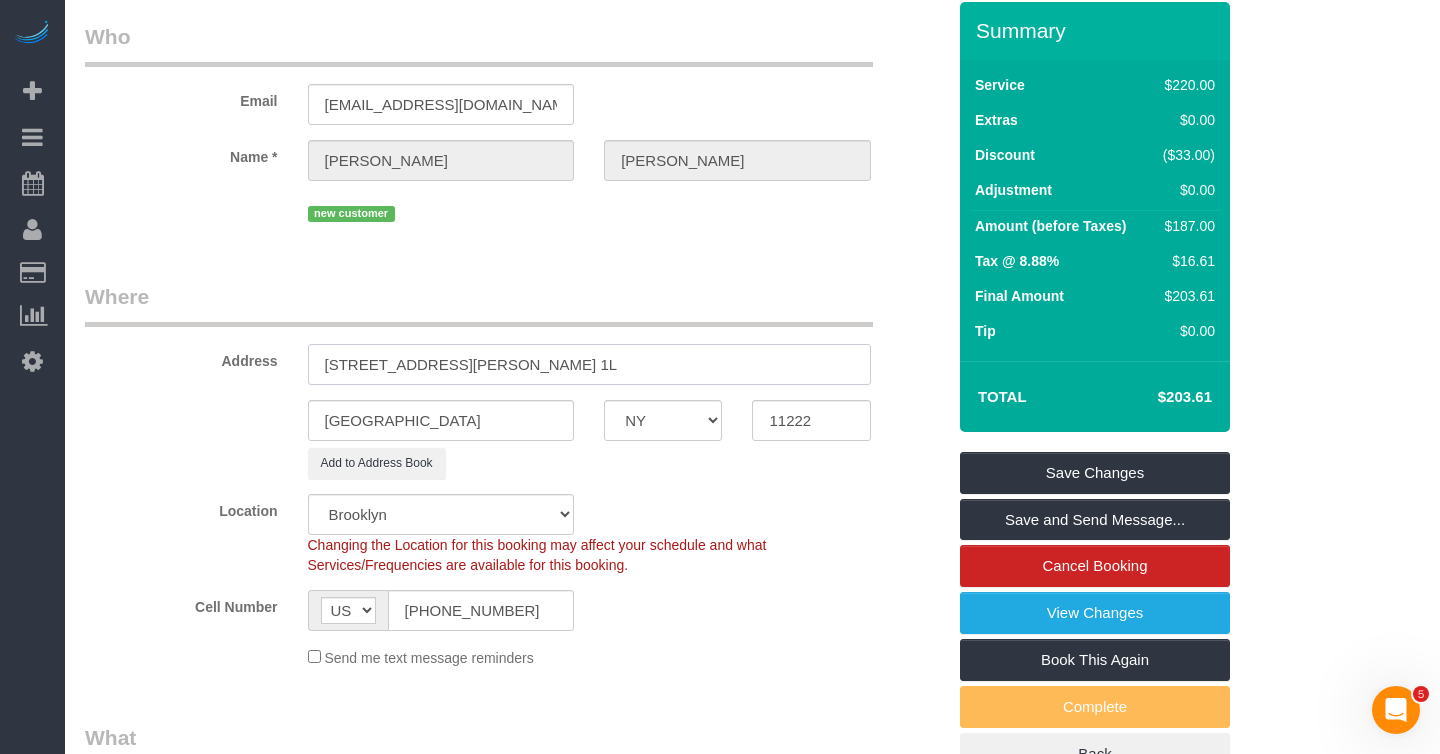 click on "97 Russell St, Apt. 1L" at bounding box center (589, 364) 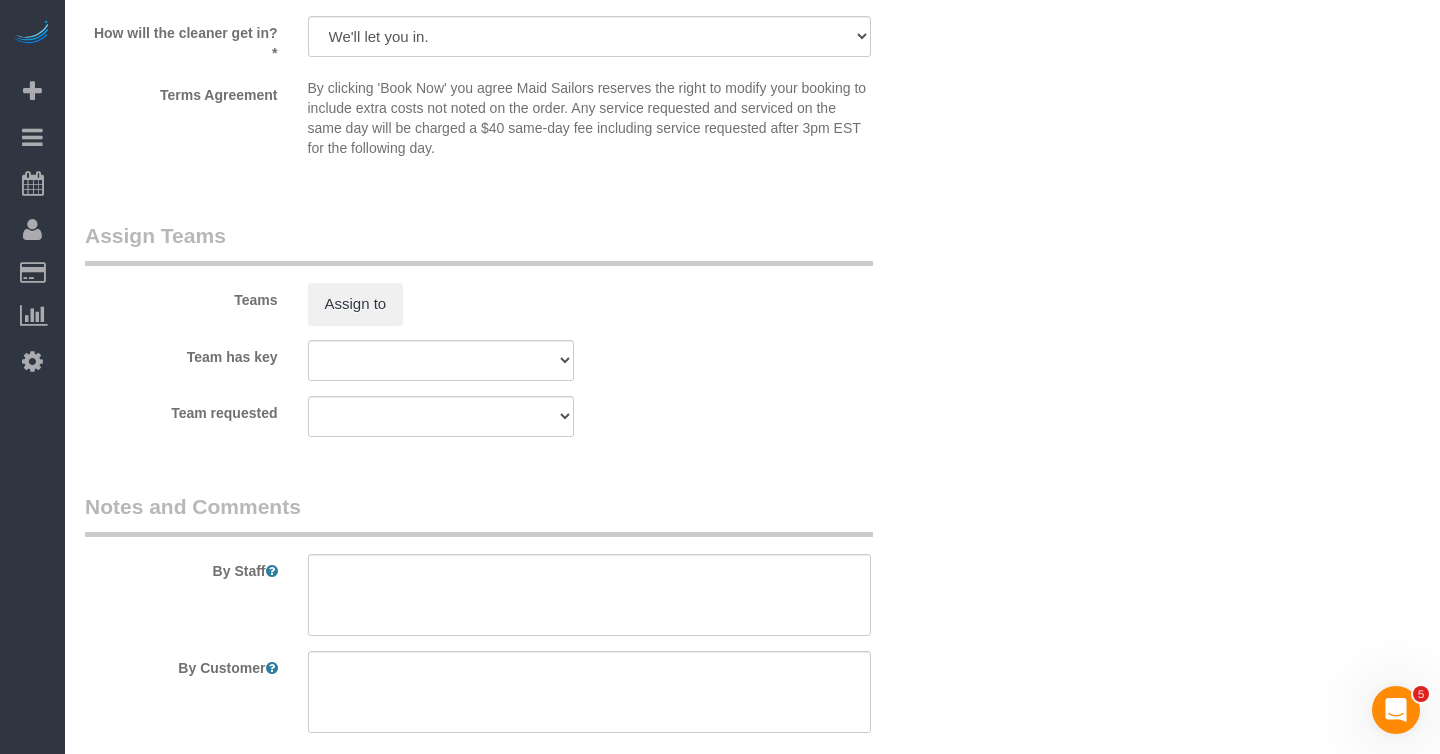 scroll, scrollTop: 2764, scrollLeft: 0, axis: vertical 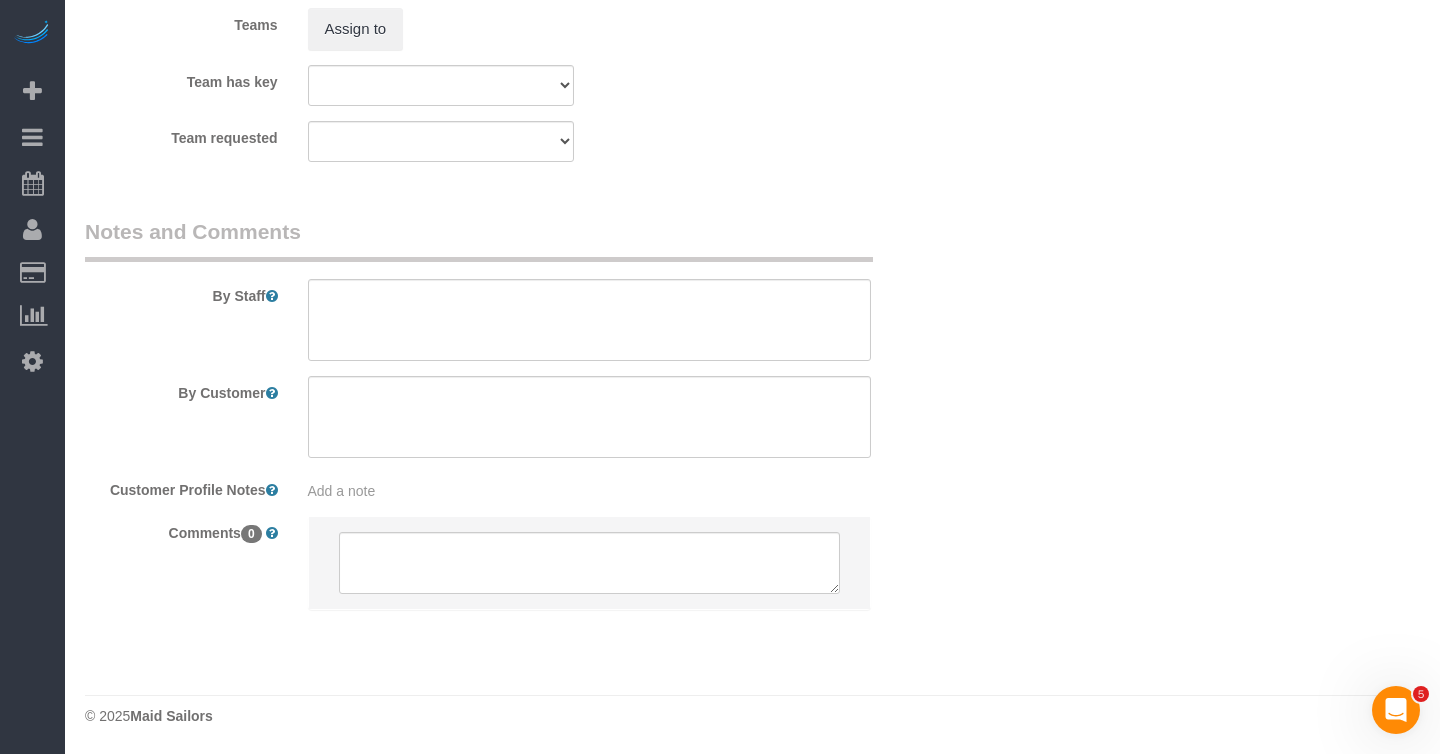 type on "97 Russell Street, Apt. 1L" 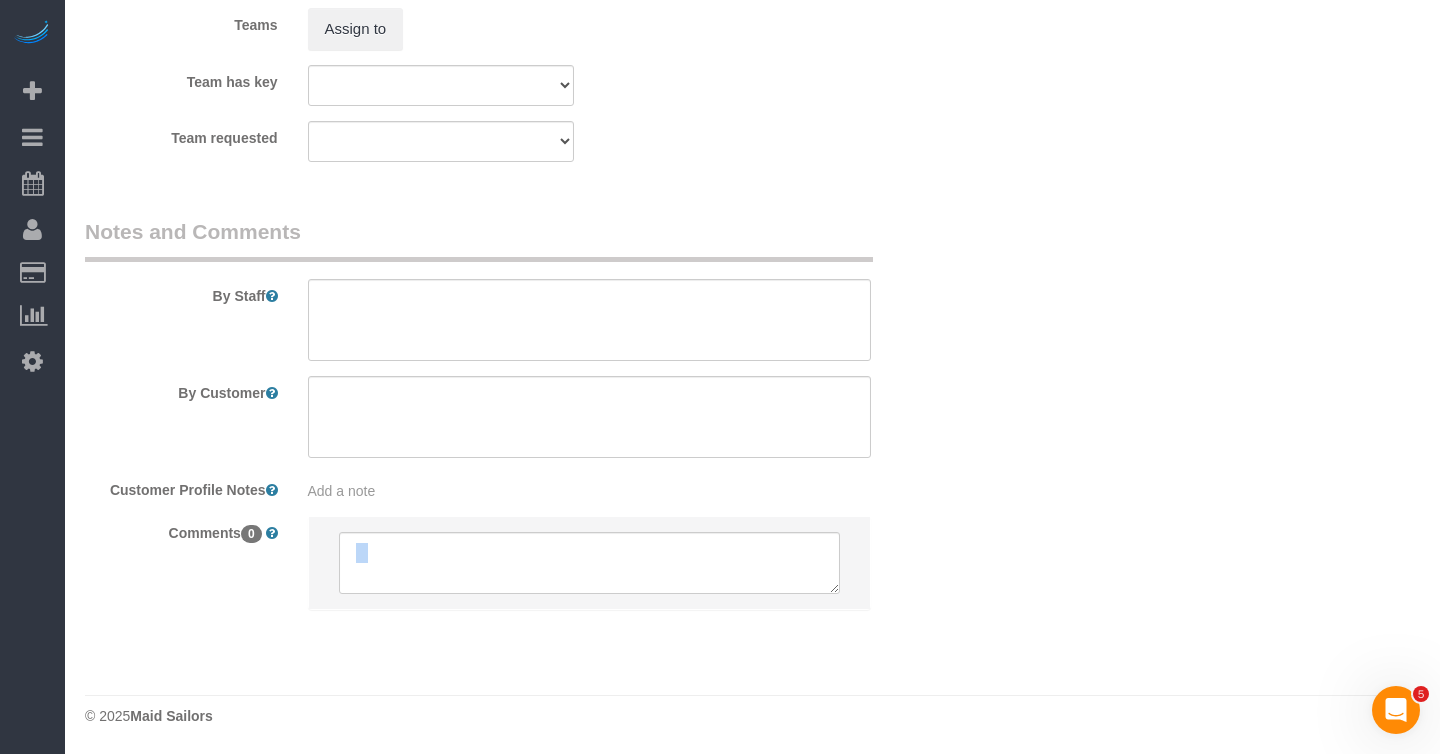 click on "By Staff
By Customer
Customer Profile Notes
Add a note
Comments
0" at bounding box center [515, 423] 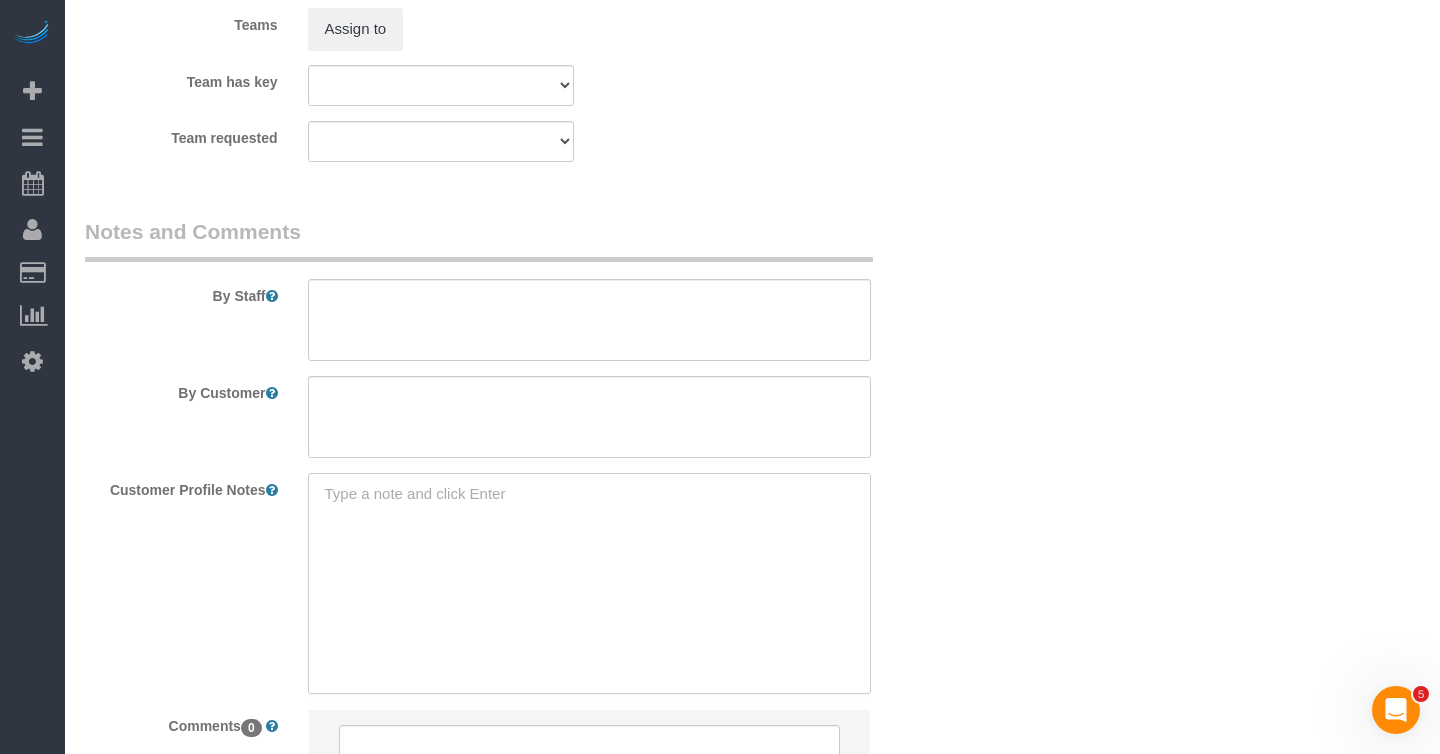 paste on "https://www.zillow.com/homedetails/99-Russell-St-APT-1L-Brooklyn-NY-11222/2106013337_zpid/" 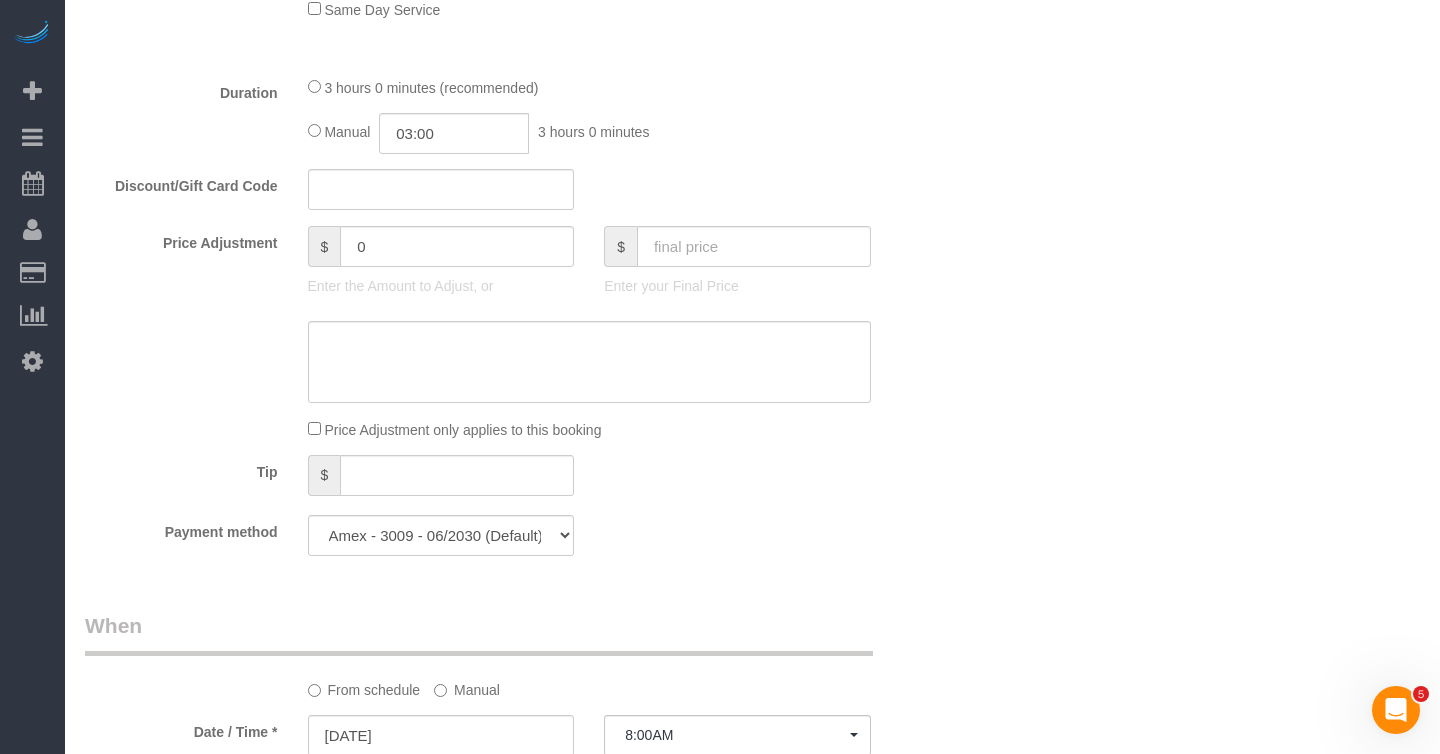 scroll, scrollTop: 1431, scrollLeft: 0, axis: vertical 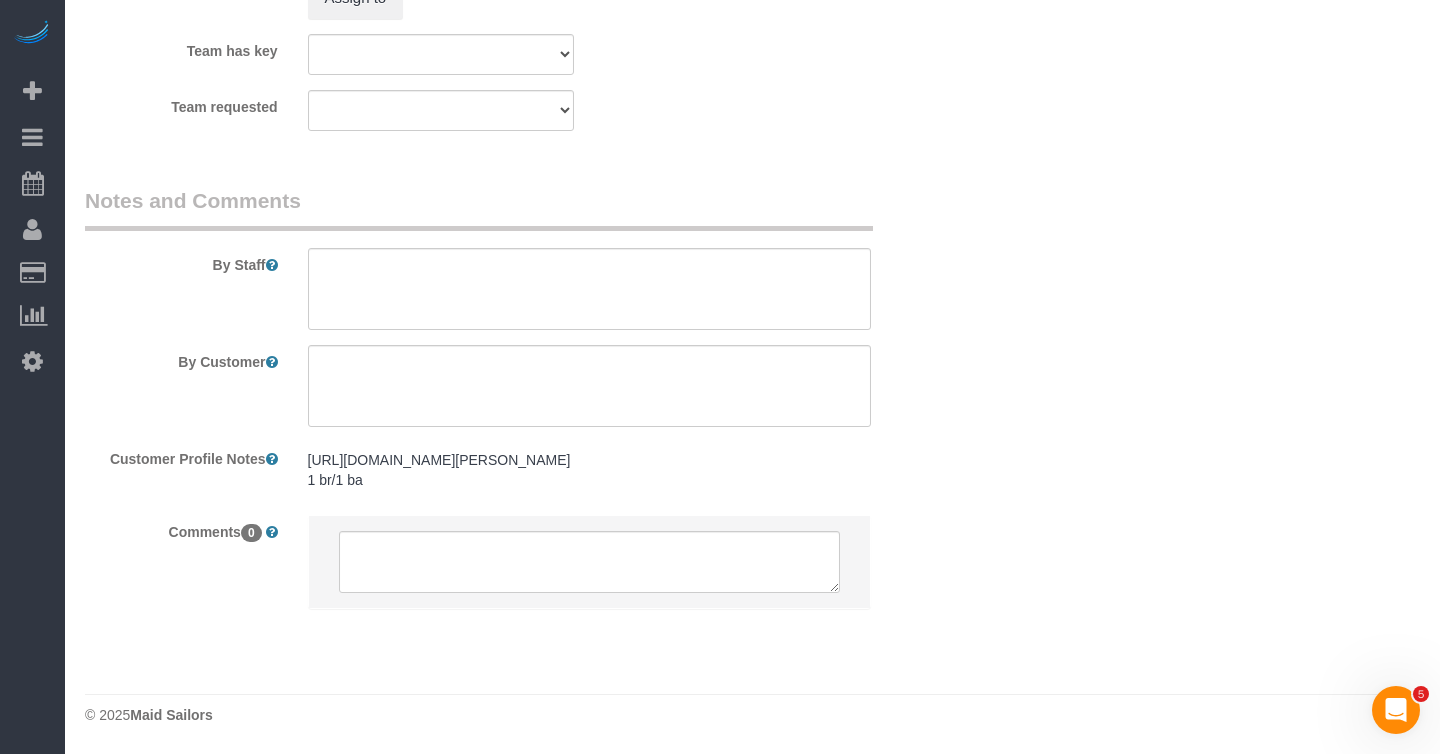 click on "https://www.zillow.com/homedetails/99-Russell-St-APT-1L-Brooklyn-NY-11222/2106013337_zpid/
1 br/1 ba" at bounding box center (589, 470) 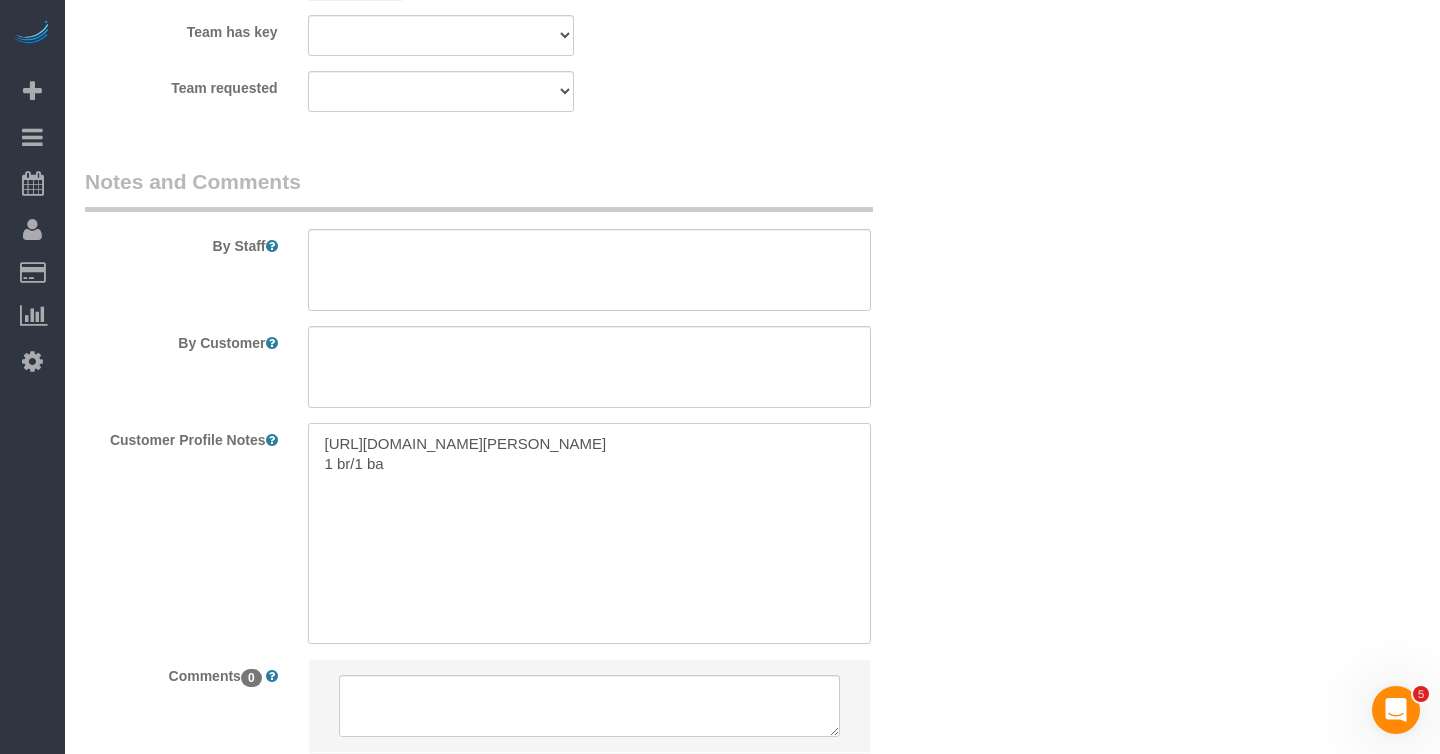click on "https://www.zillow.com/homedetails/99-Russell-St-APT-1L-Brooklyn-NY-11222/2106013337_zpid/
1 br/1 ba" at bounding box center (589, 533) 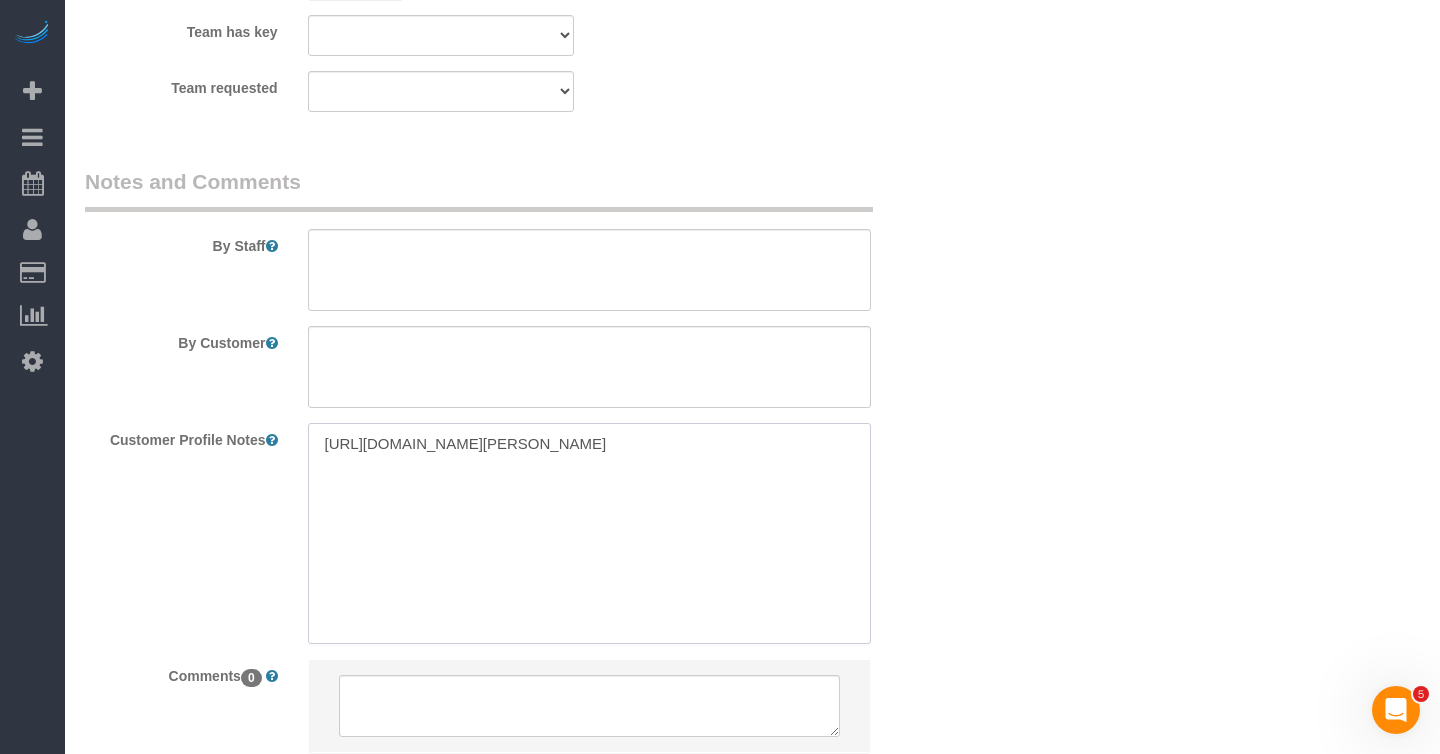 type on "https://www.zillow.com/homedetails/99-Russell-St-APT-1L-Brooklyn-NY-11222/2106013337_zpid/" 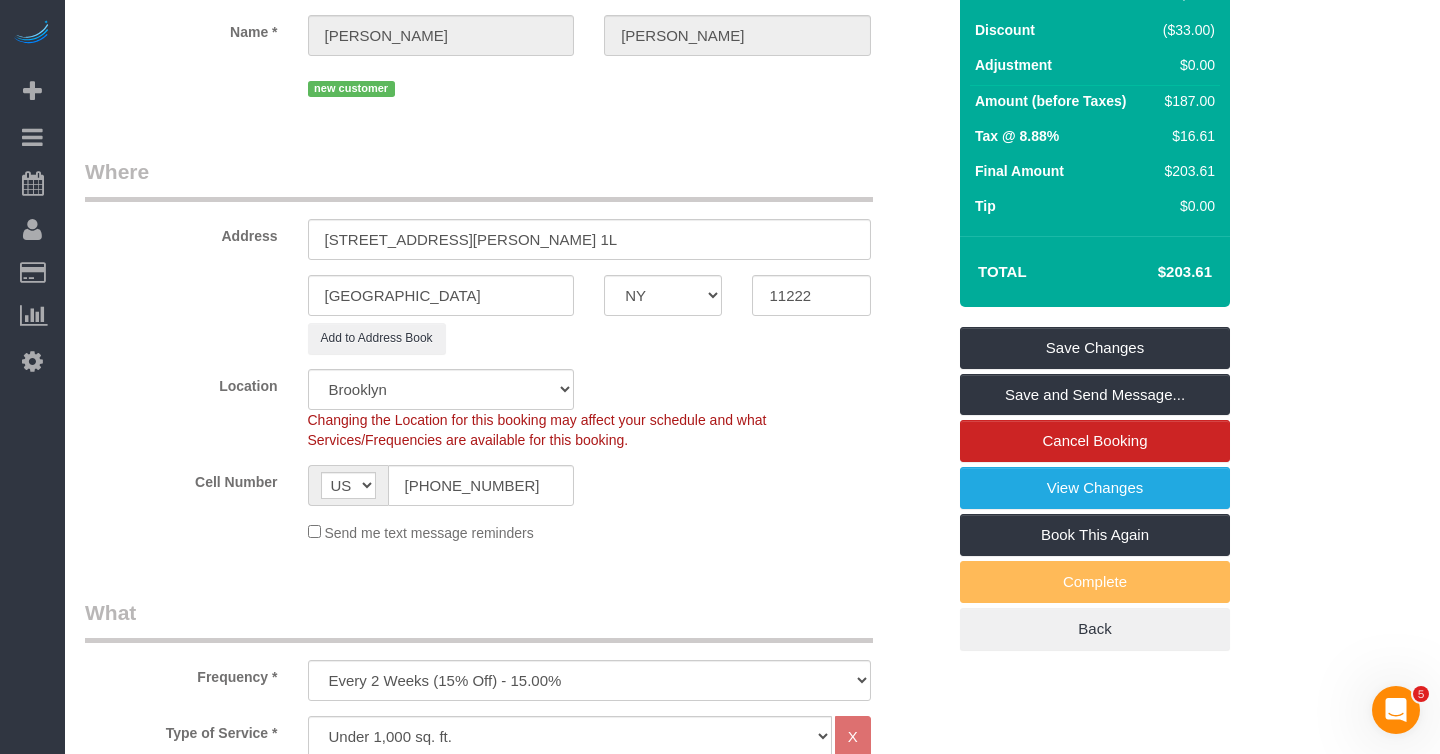scroll, scrollTop: 200, scrollLeft: 0, axis: vertical 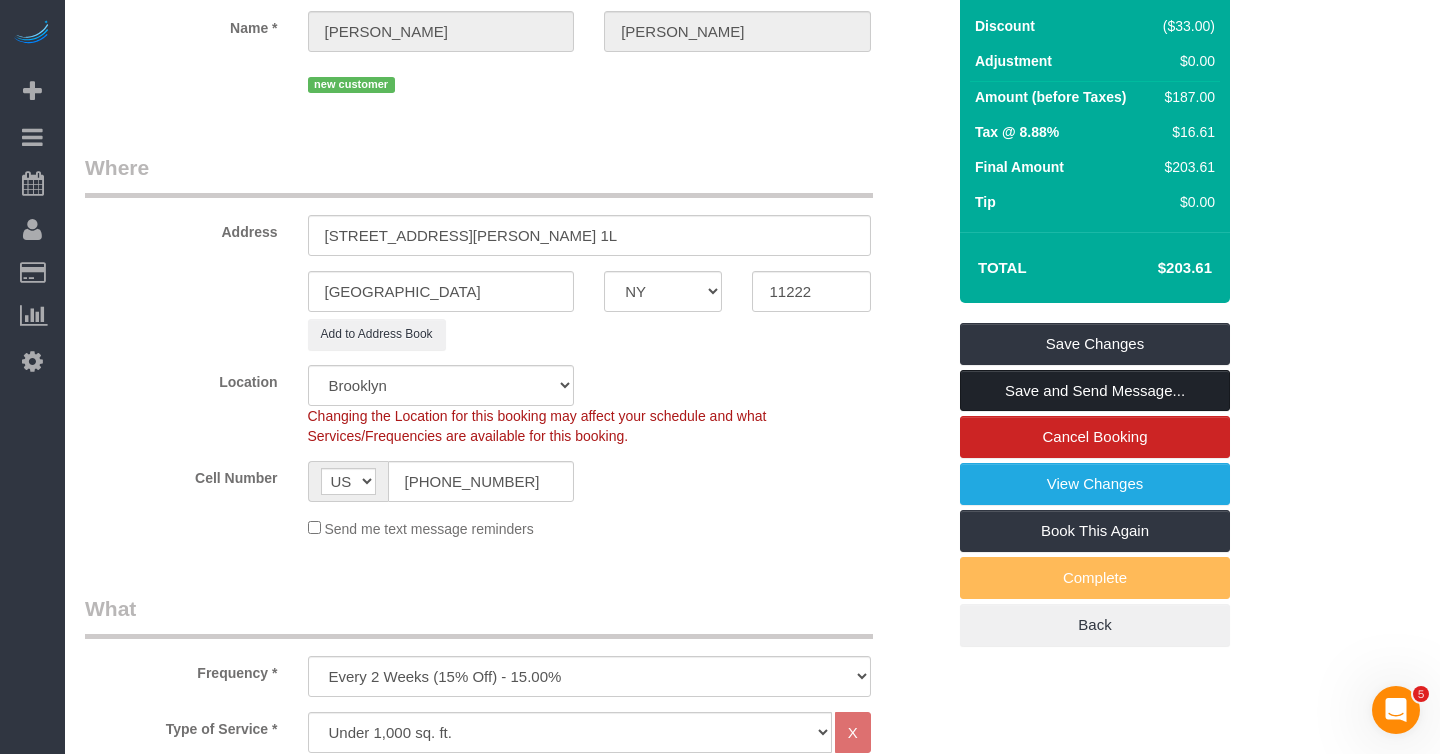 click on "Save and Send Message..." at bounding box center (1095, 391) 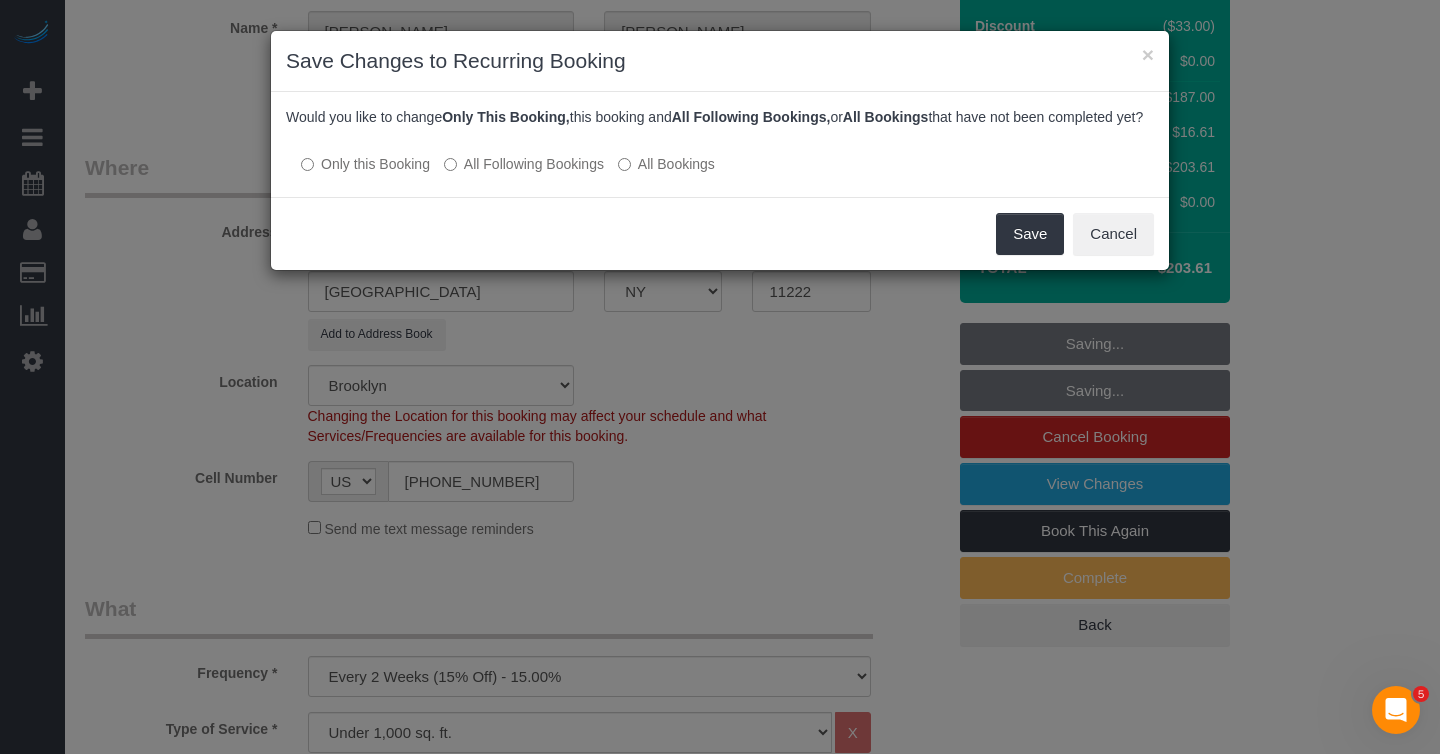 click on "All Following Bookings" at bounding box center (524, 164) 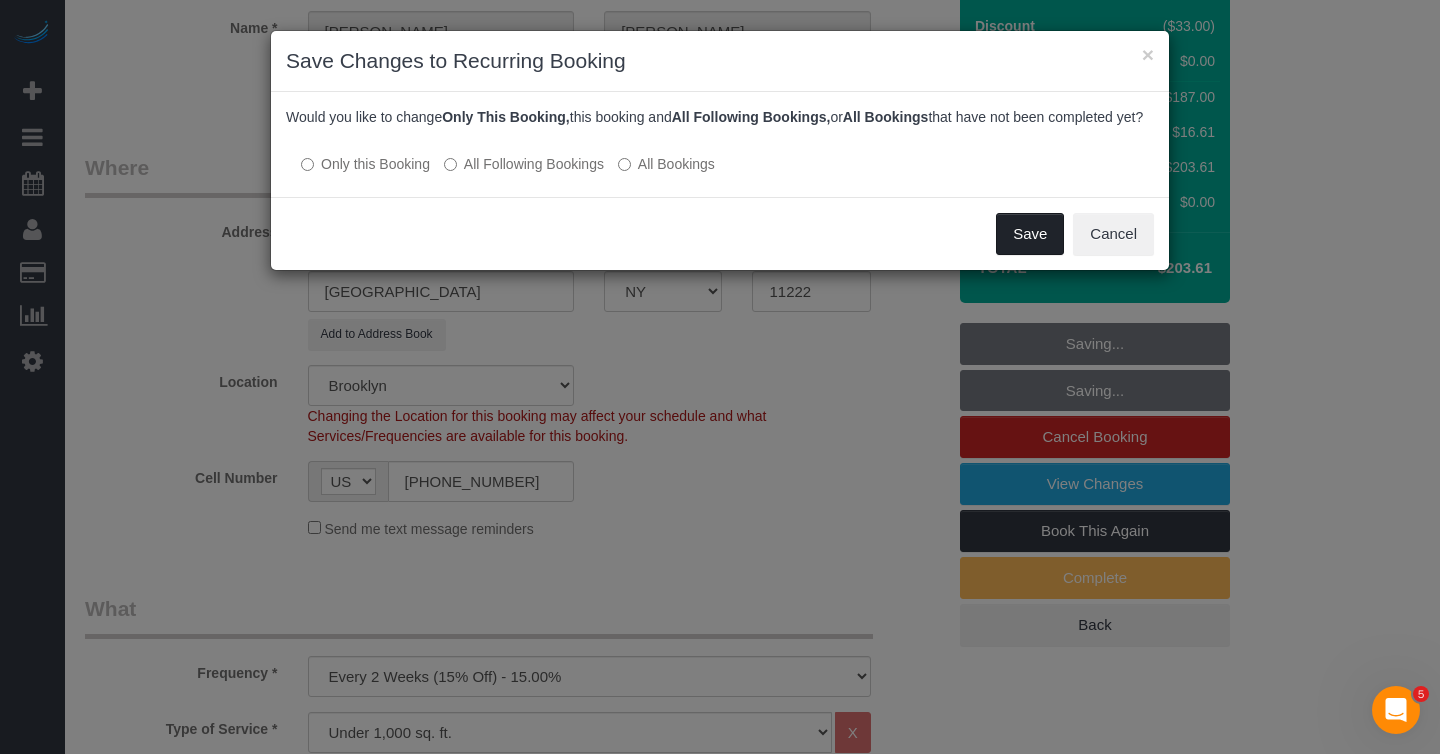 click on "Save" at bounding box center (1030, 234) 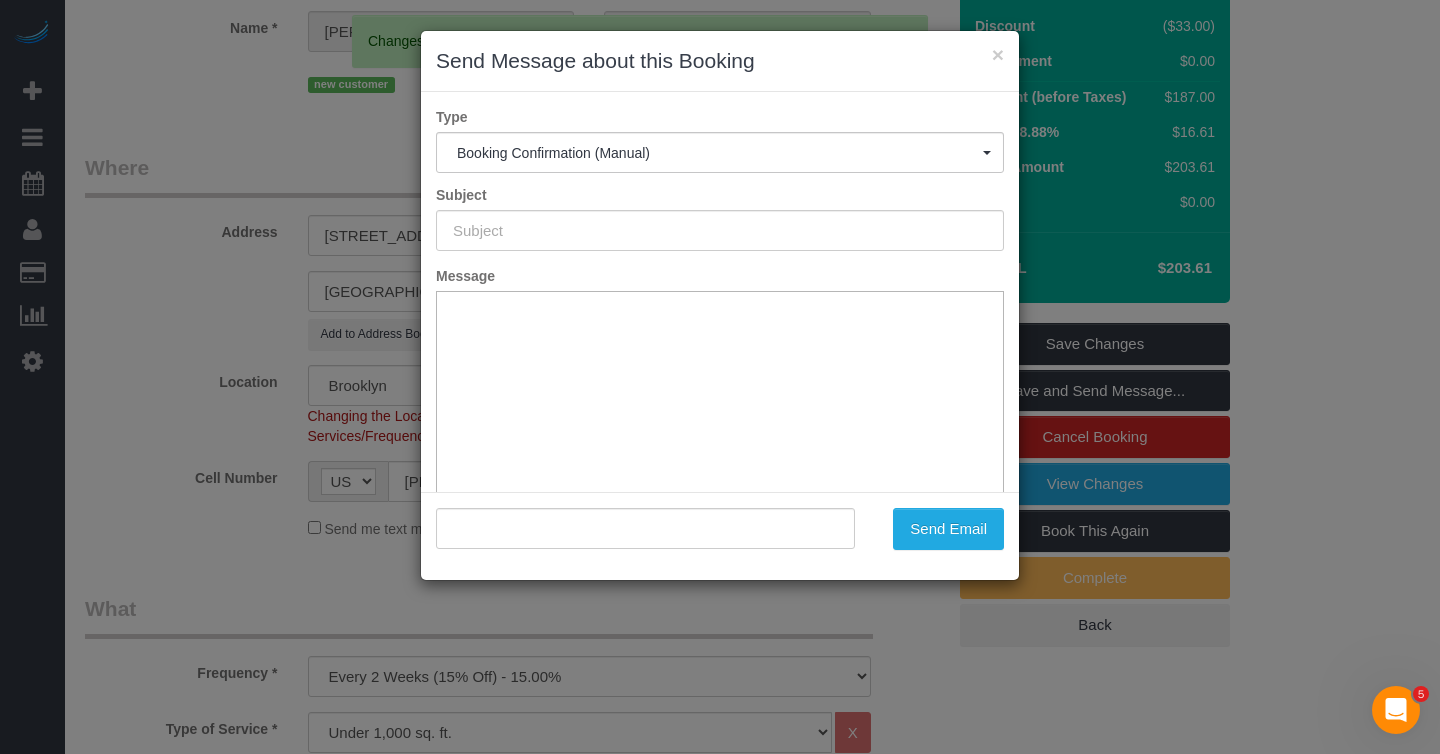 type on "Cleaning Confirmed for 07/05/2025 at 8:00am" 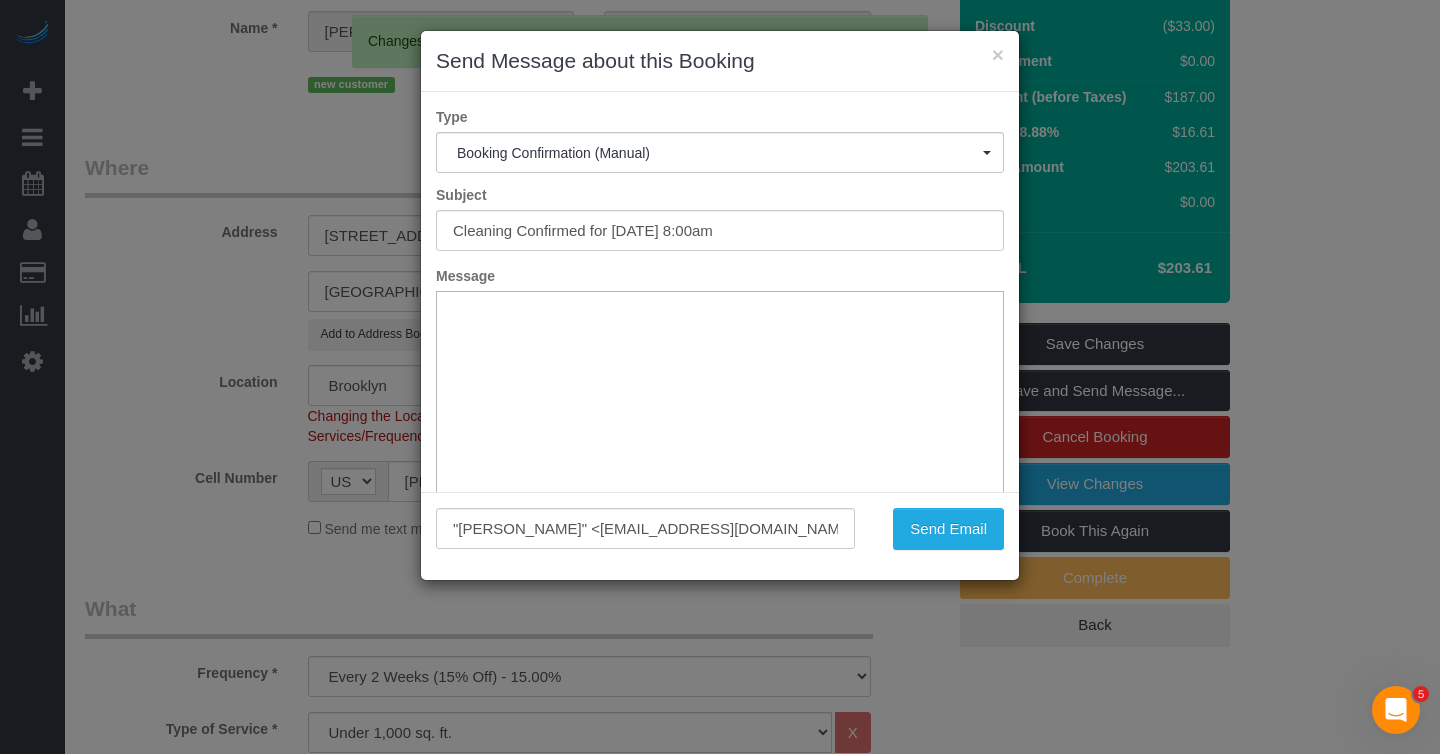 scroll, scrollTop: 0, scrollLeft: 0, axis: both 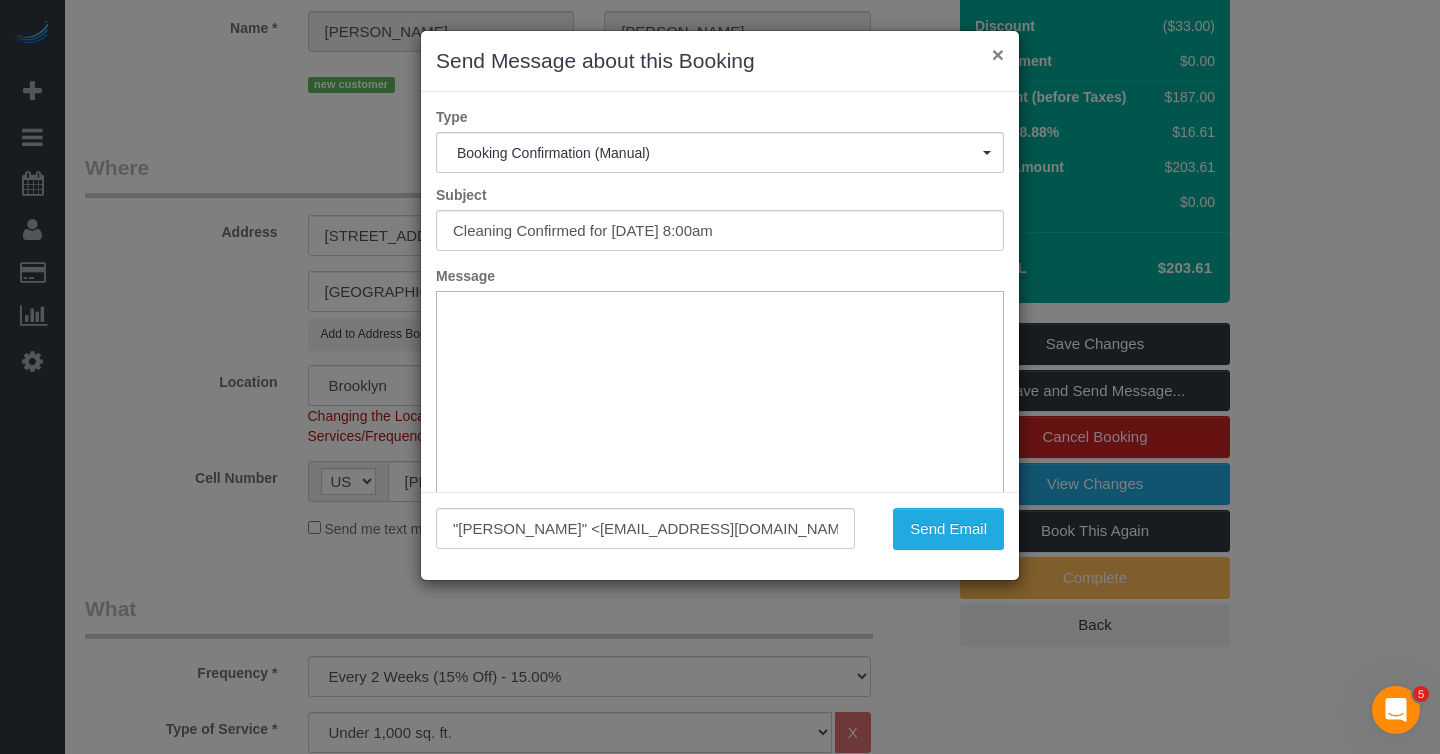 click on "×" at bounding box center [998, 54] 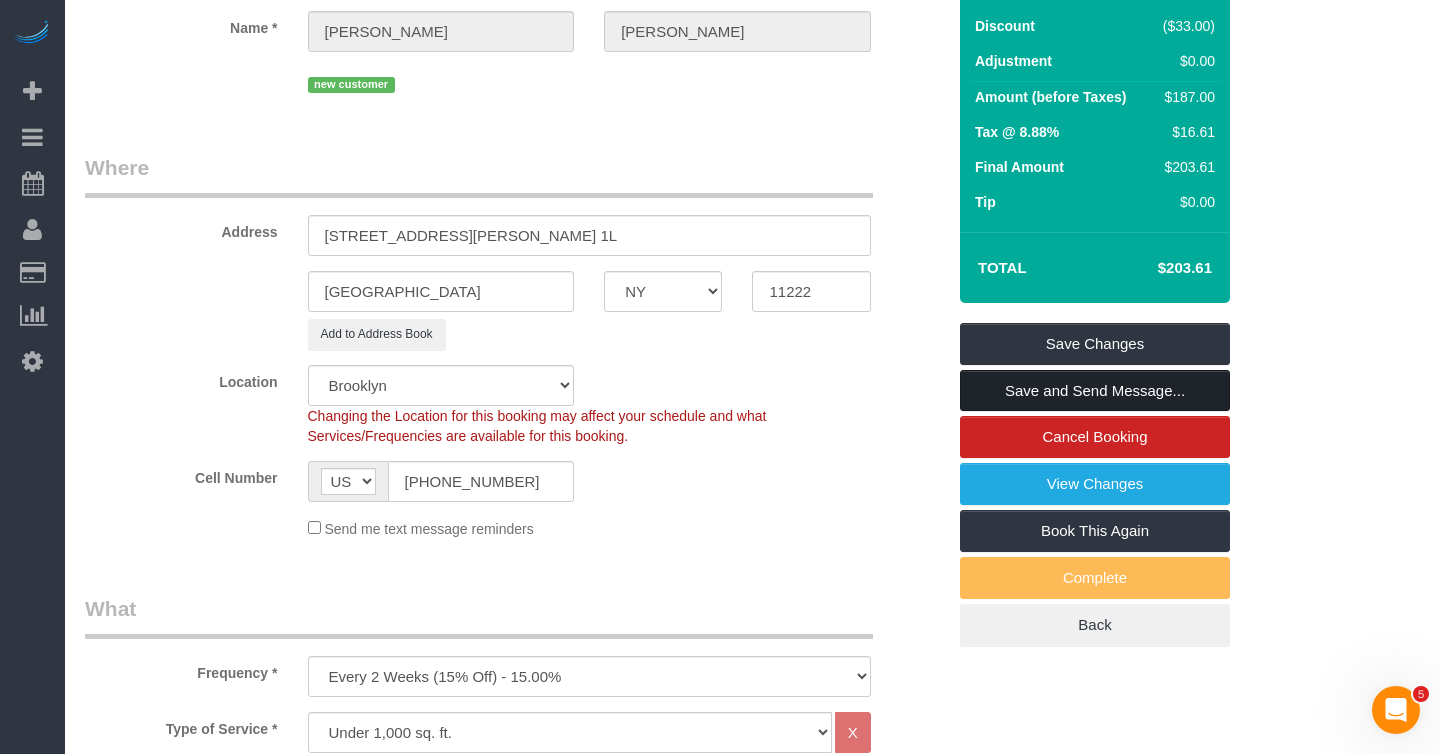 click on "Save and Send Message..." at bounding box center (1095, 391) 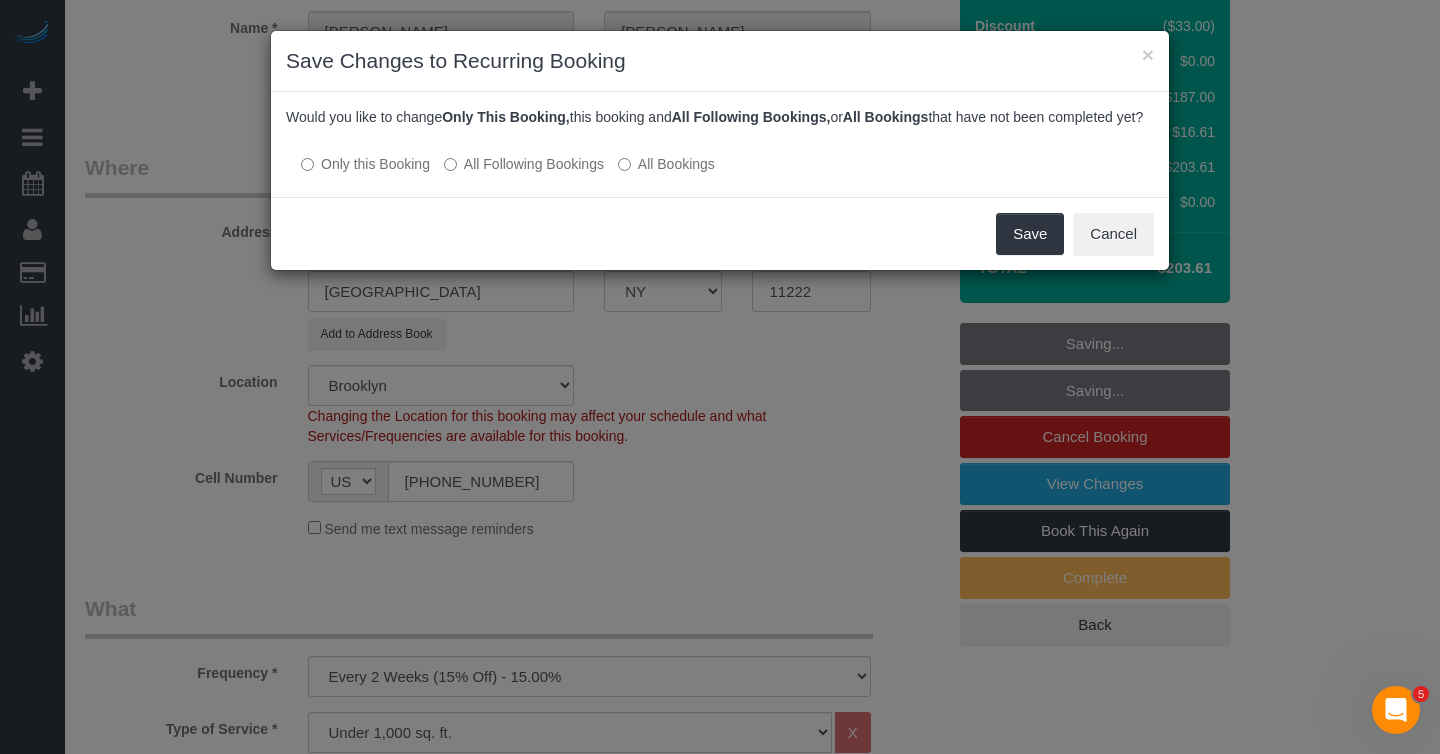 click at bounding box center [720, 144] 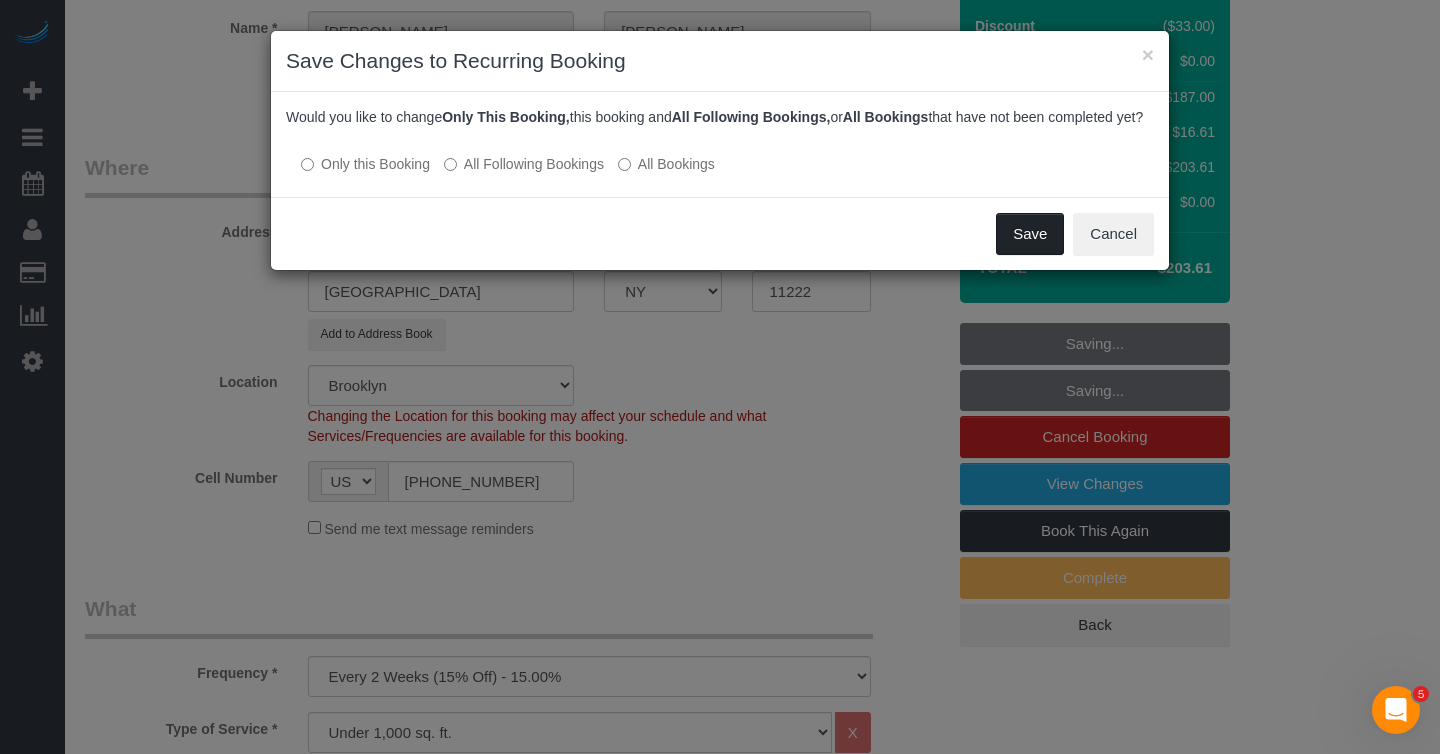 click on "Save" at bounding box center (1030, 234) 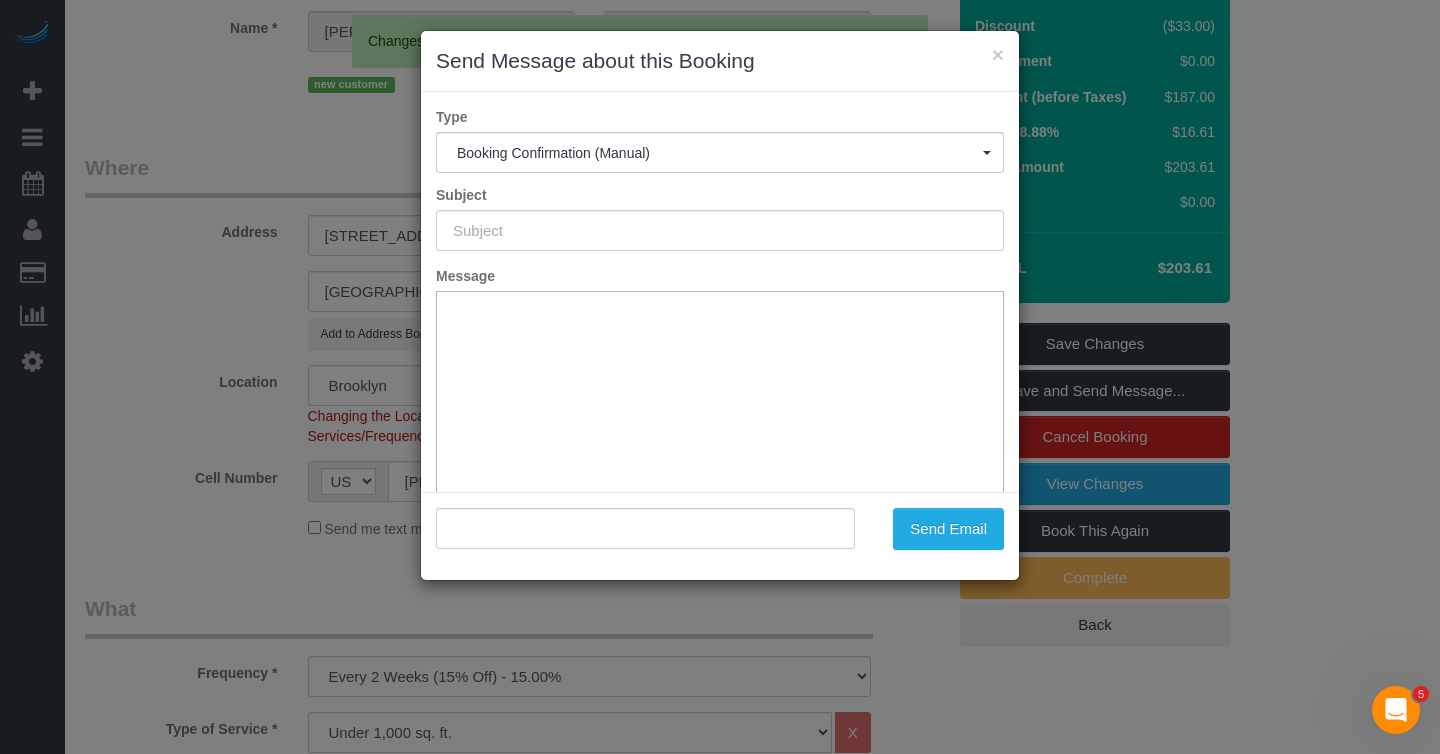 type on "Cleaning Confirmed for 07/05/2025 at 8:00am" 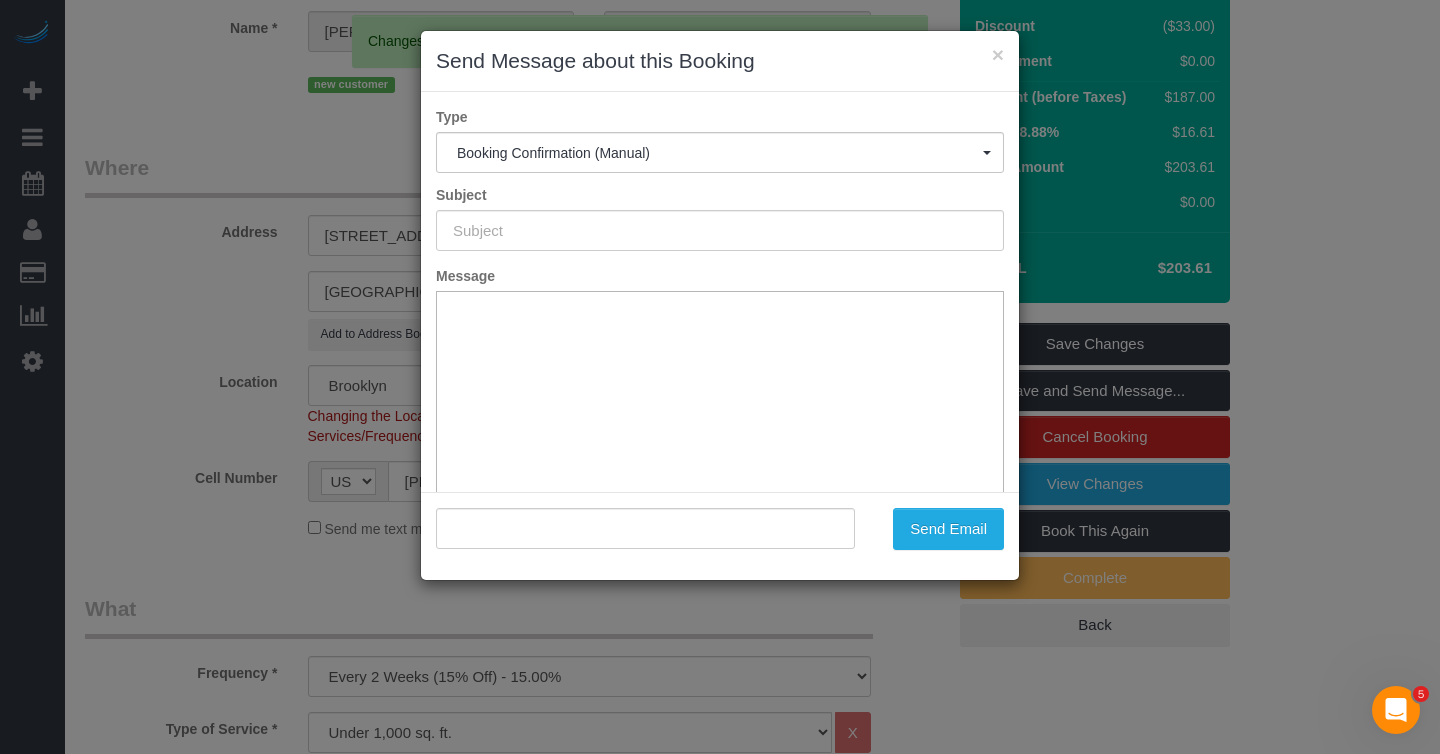 type on ""Ryan Gallagher" <ryanmichaelgallagher@gmail.com>" 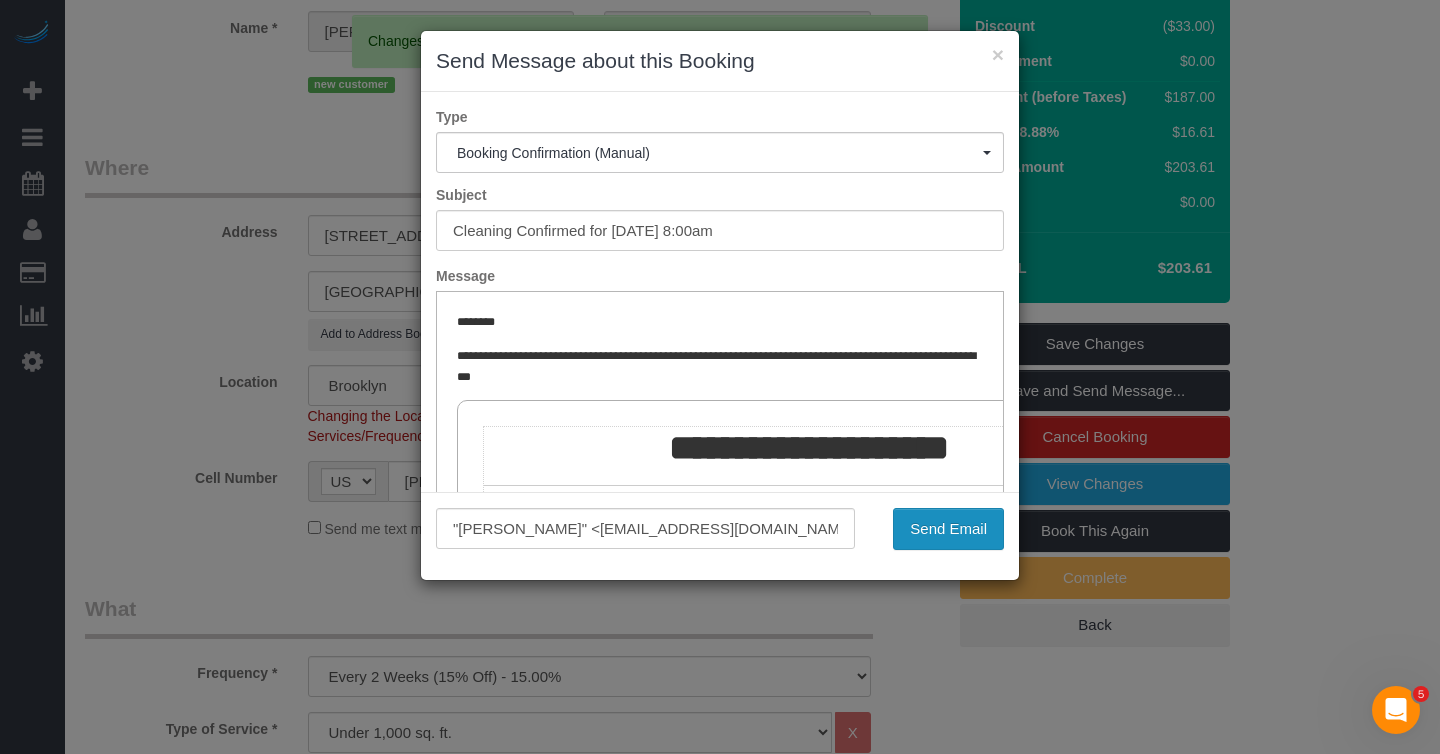 scroll, scrollTop: 0, scrollLeft: 0, axis: both 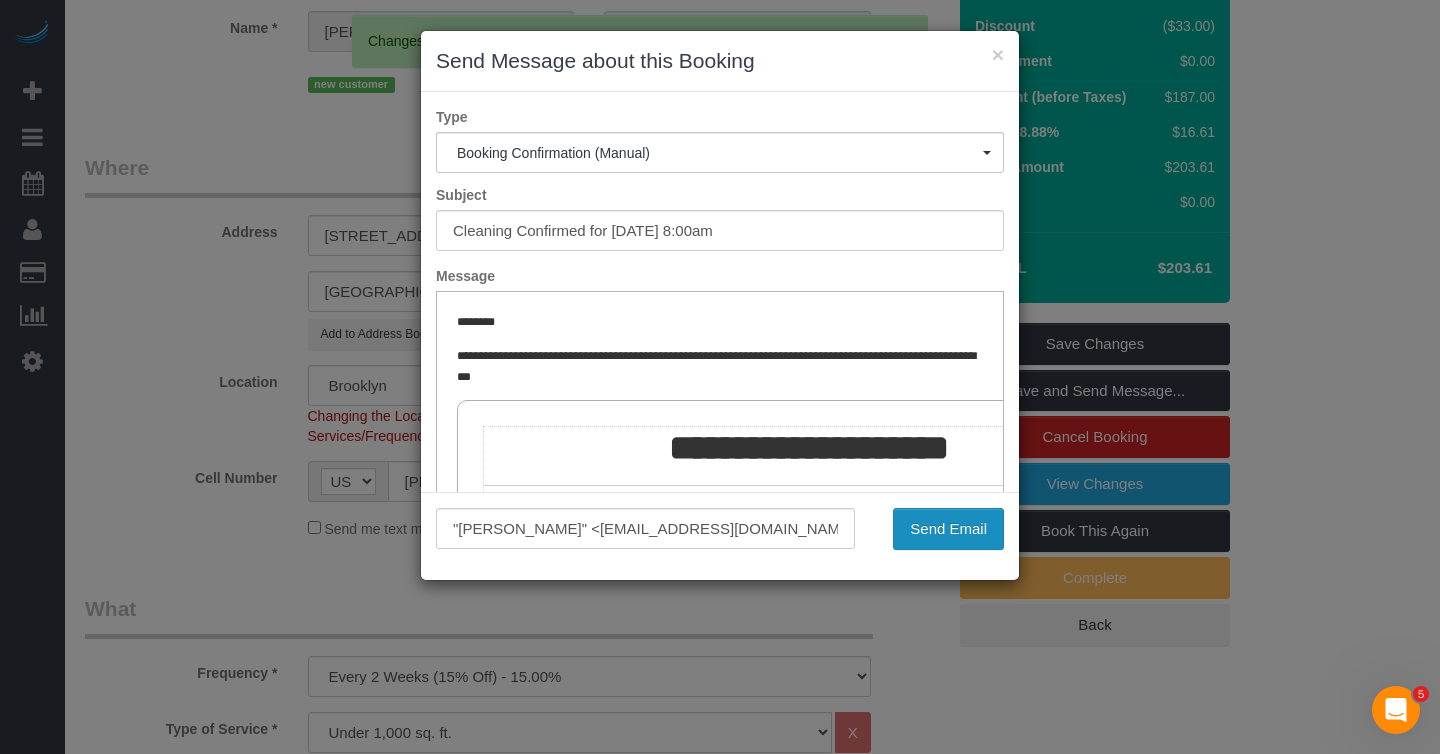 click on "Send Email" at bounding box center (948, 529) 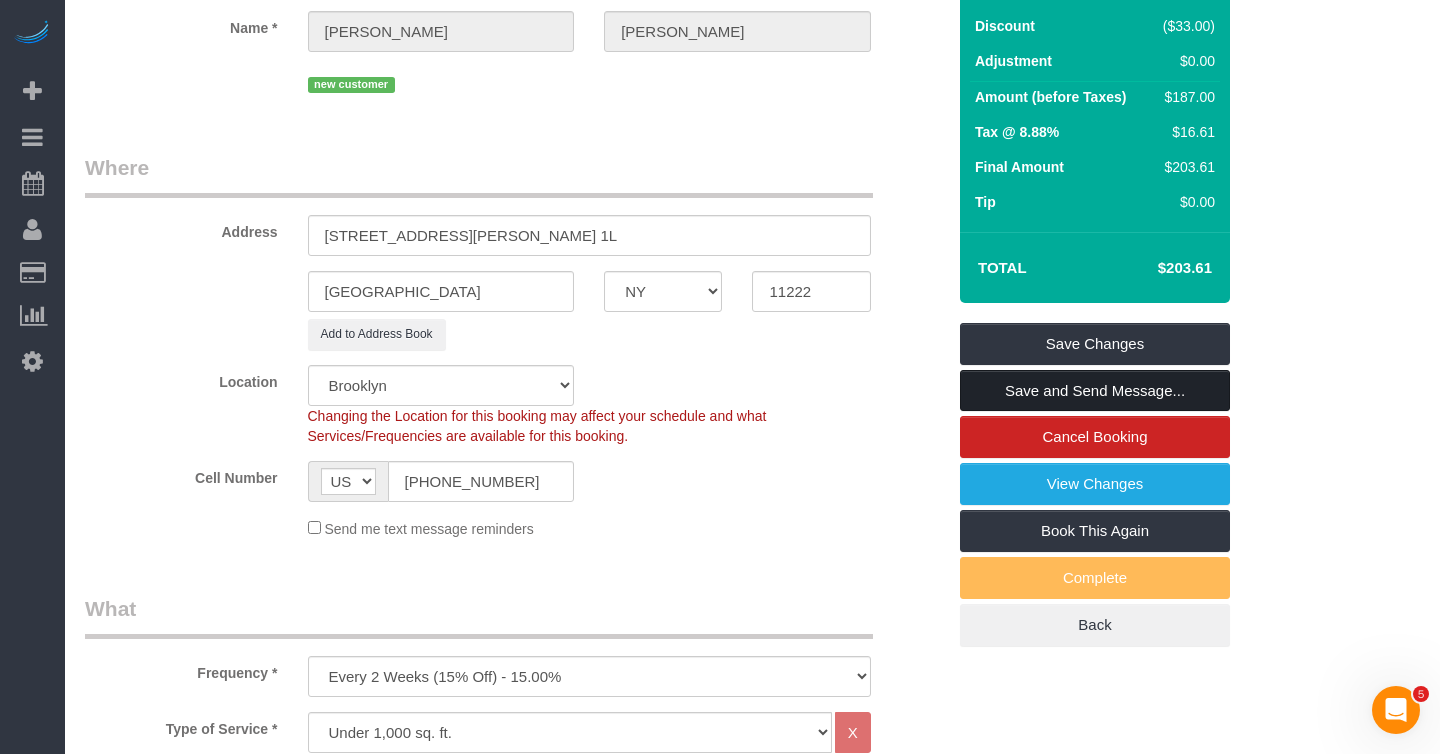 scroll, scrollTop: 0, scrollLeft: 0, axis: both 